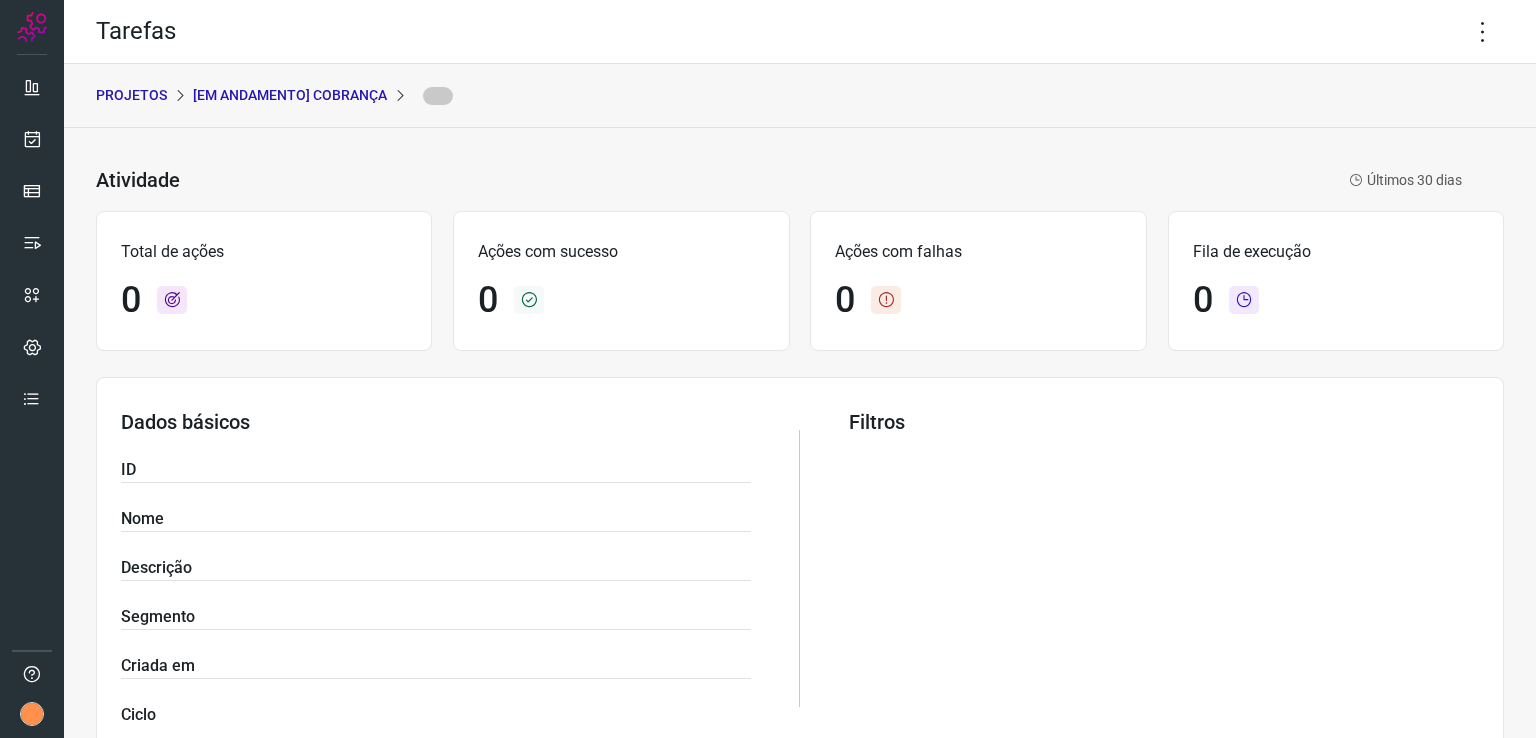 scroll, scrollTop: 0, scrollLeft: 0, axis: both 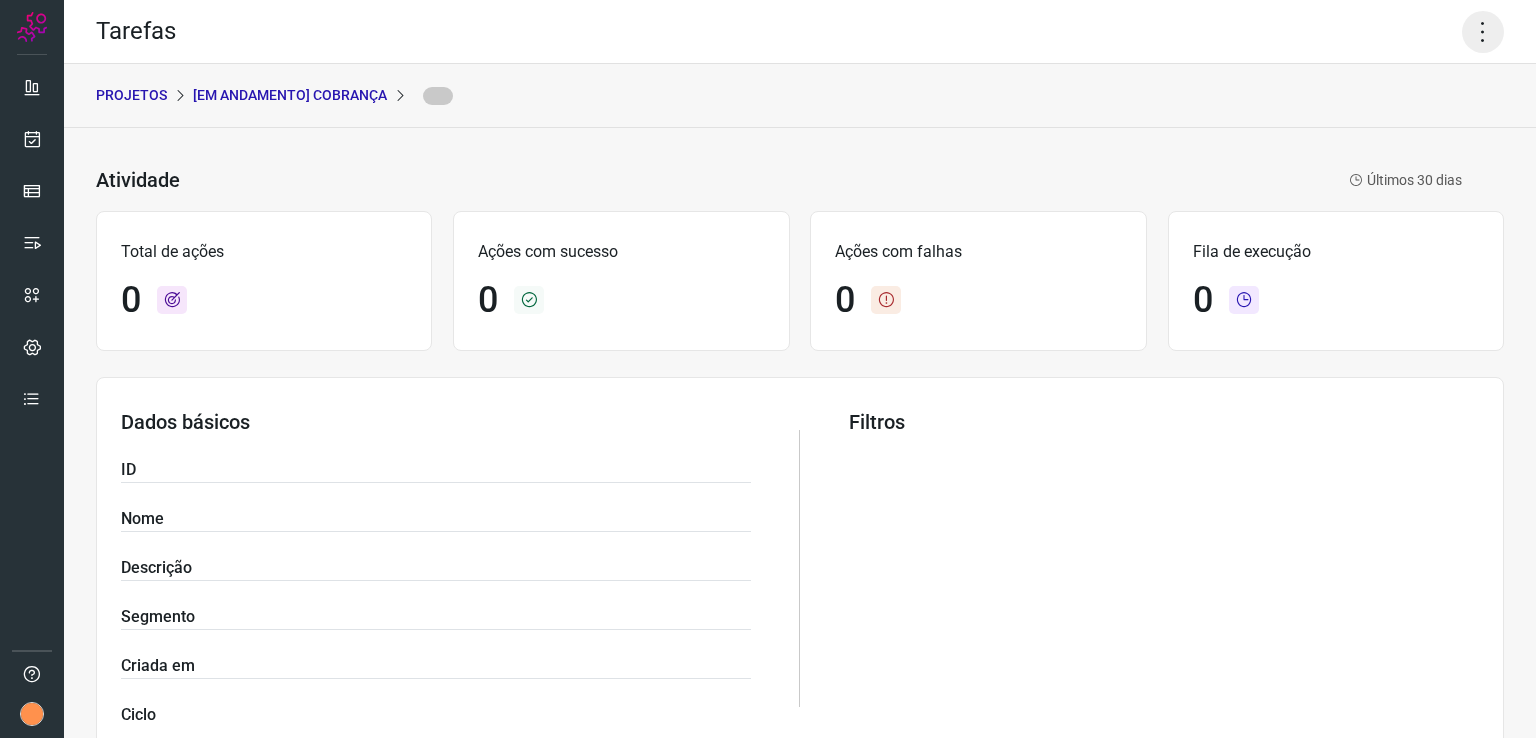 click 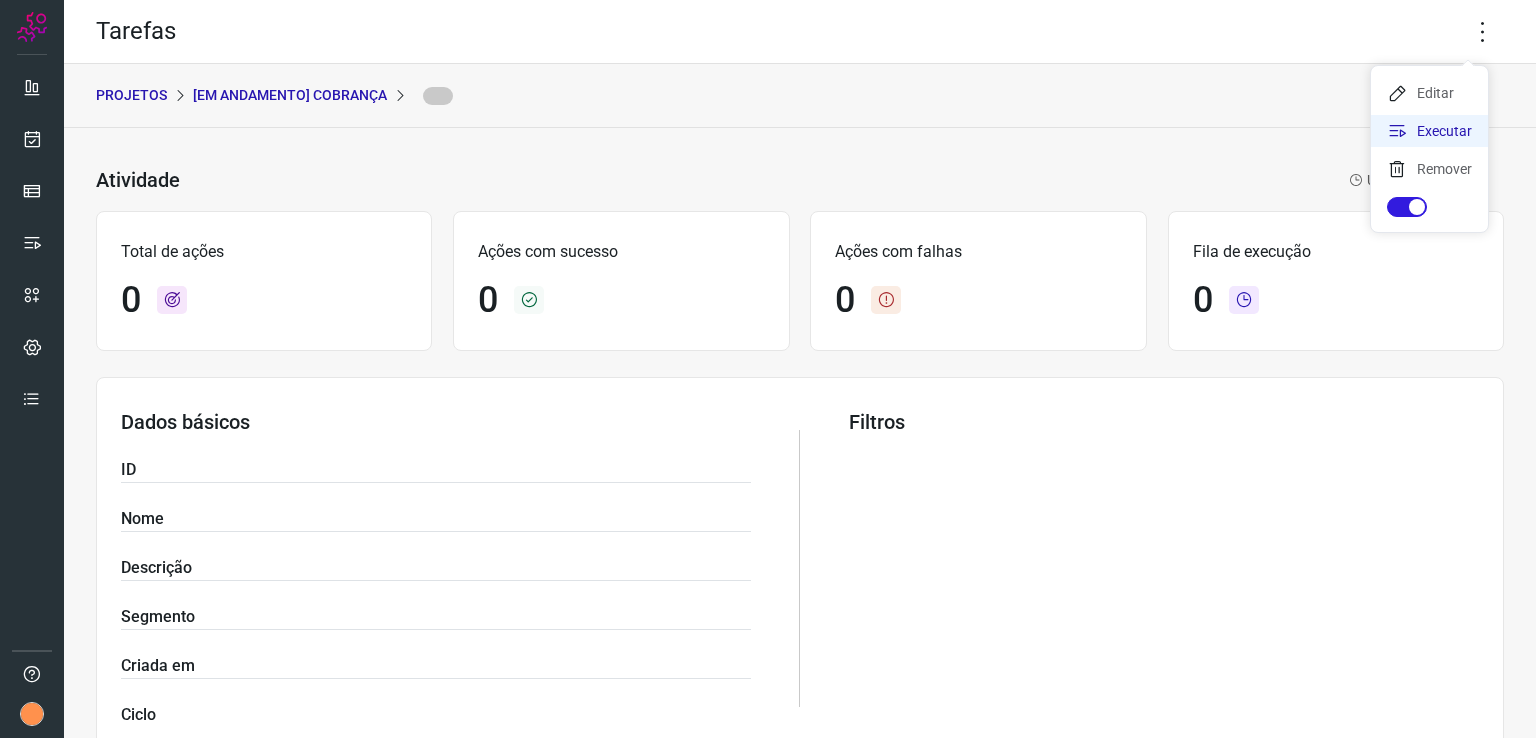 click 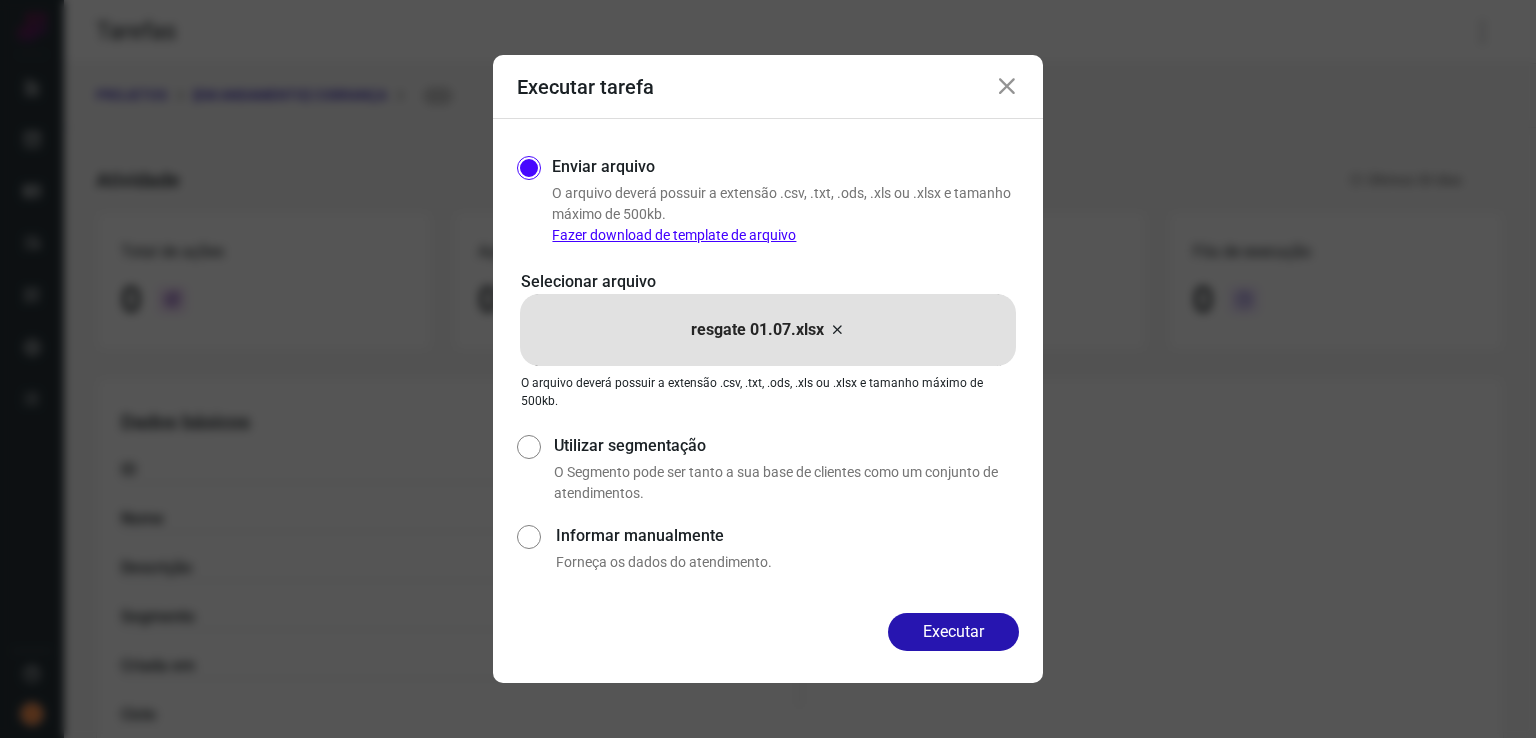 click on "resgate 01.07.xlsx" at bounding box center (768, 330) 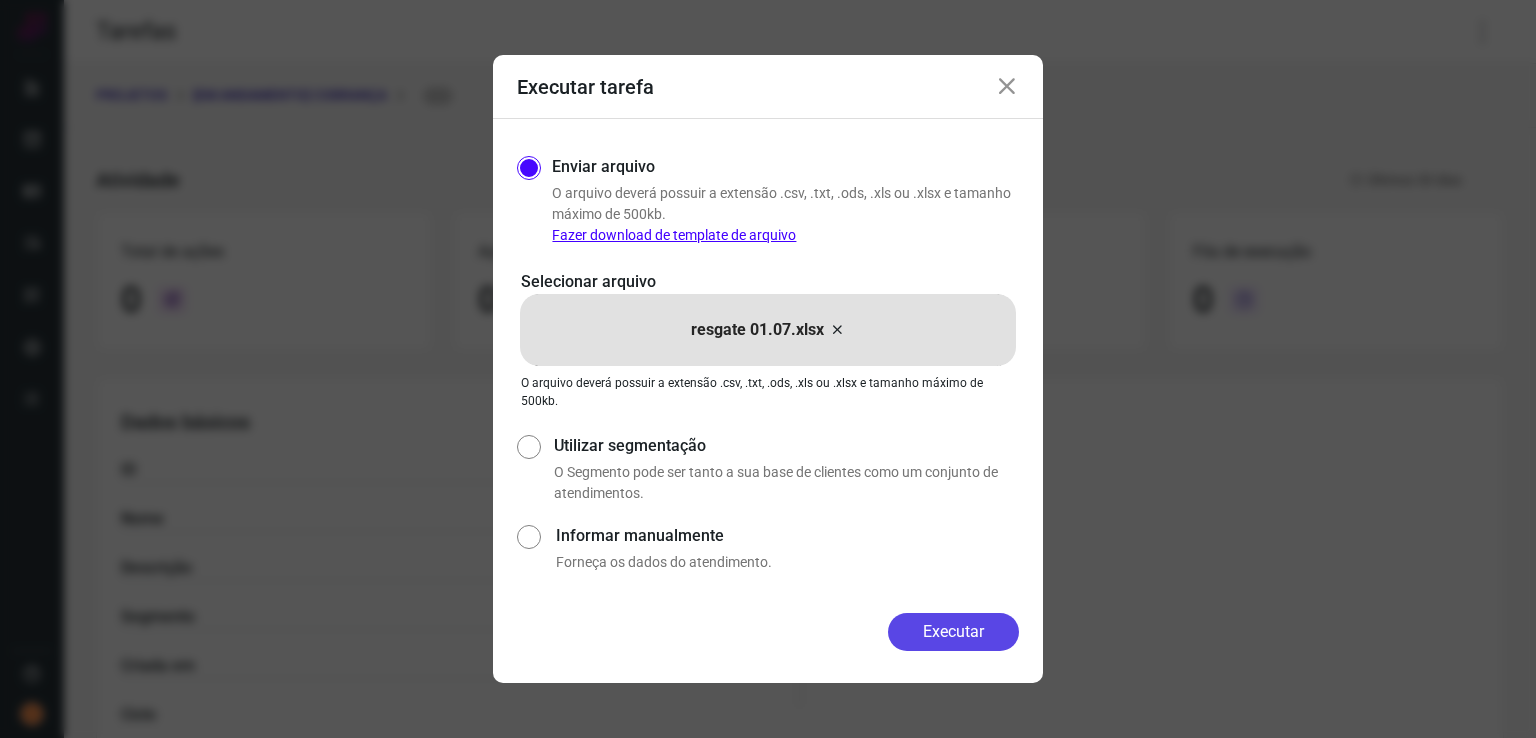 click on "Executar" at bounding box center (953, 632) 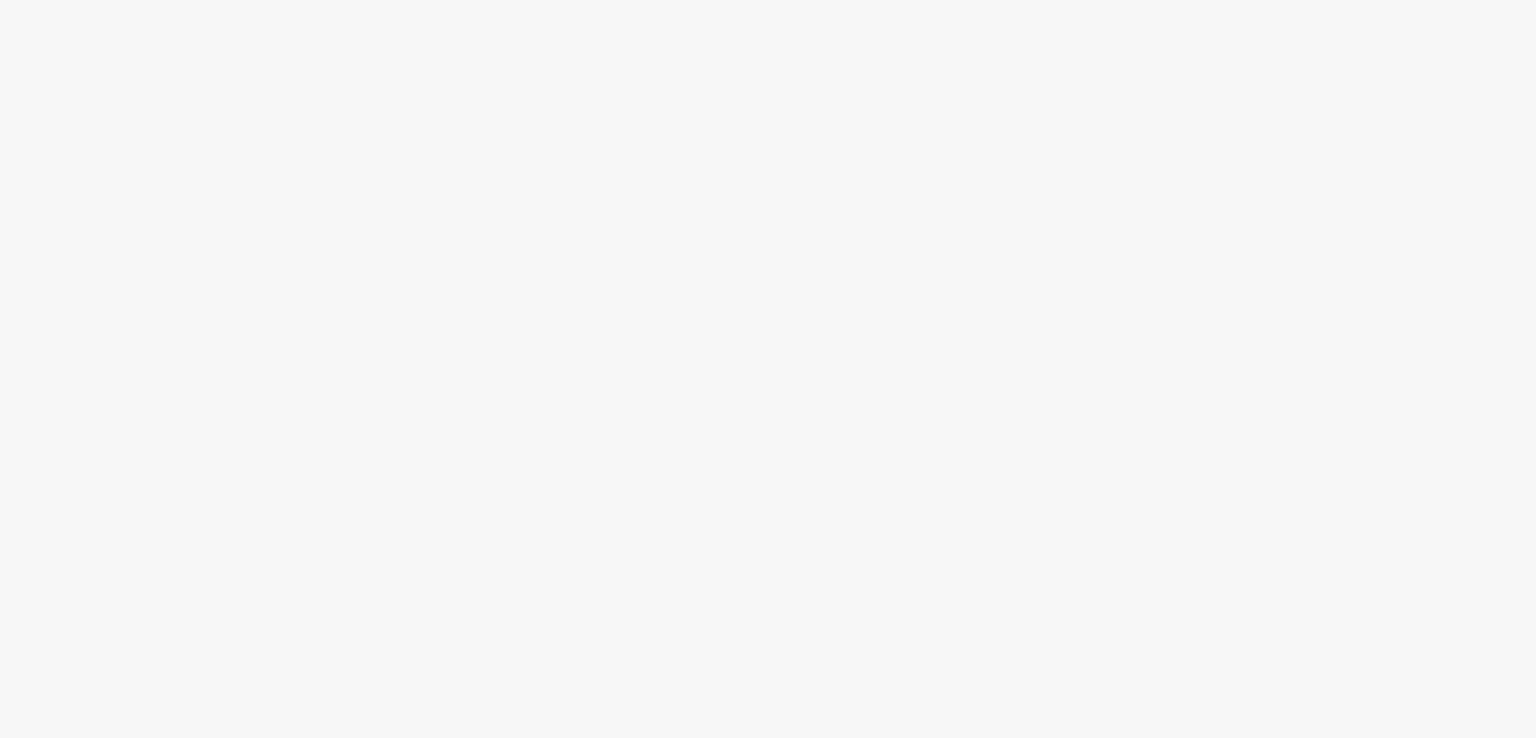 scroll, scrollTop: 0, scrollLeft: 0, axis: both 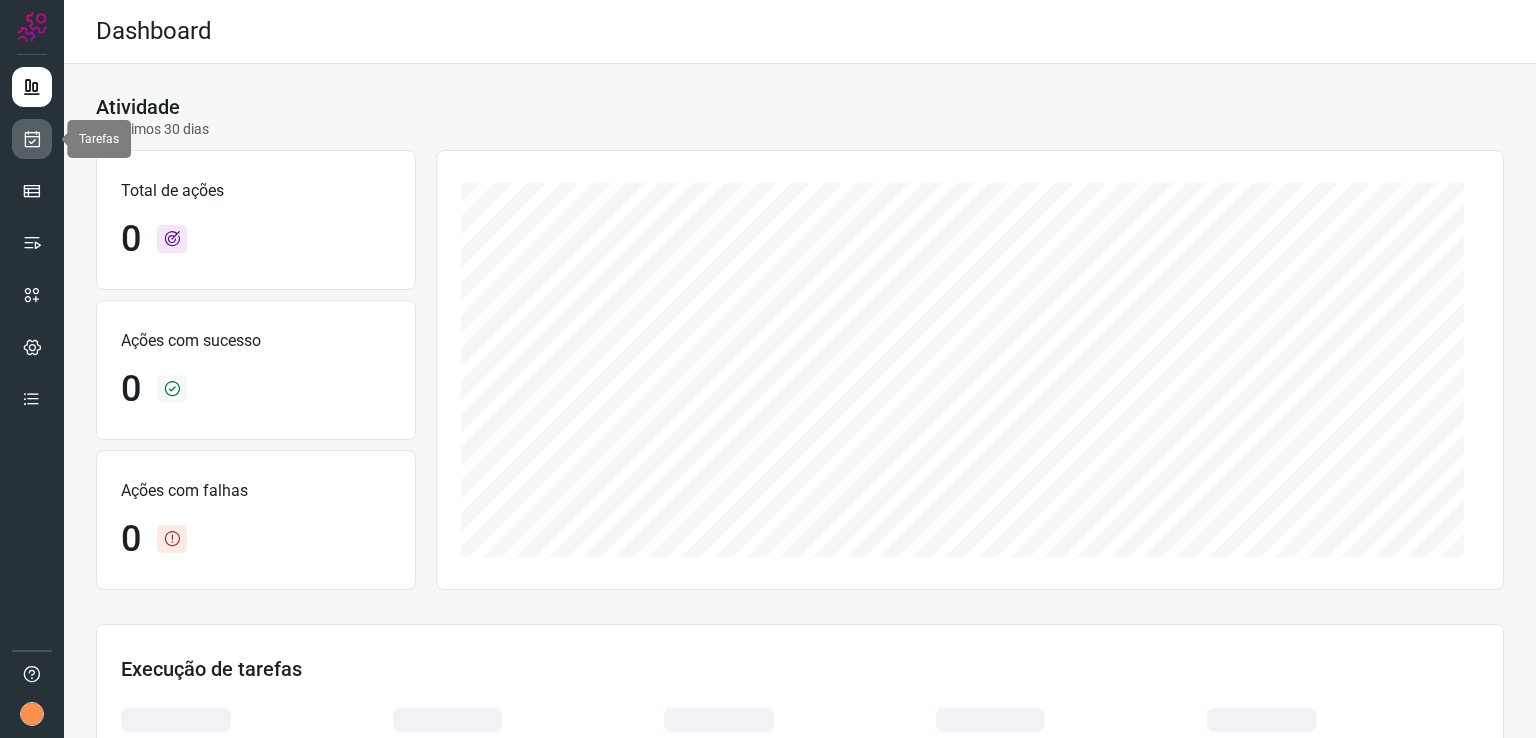click at bounding box center [32, 139] 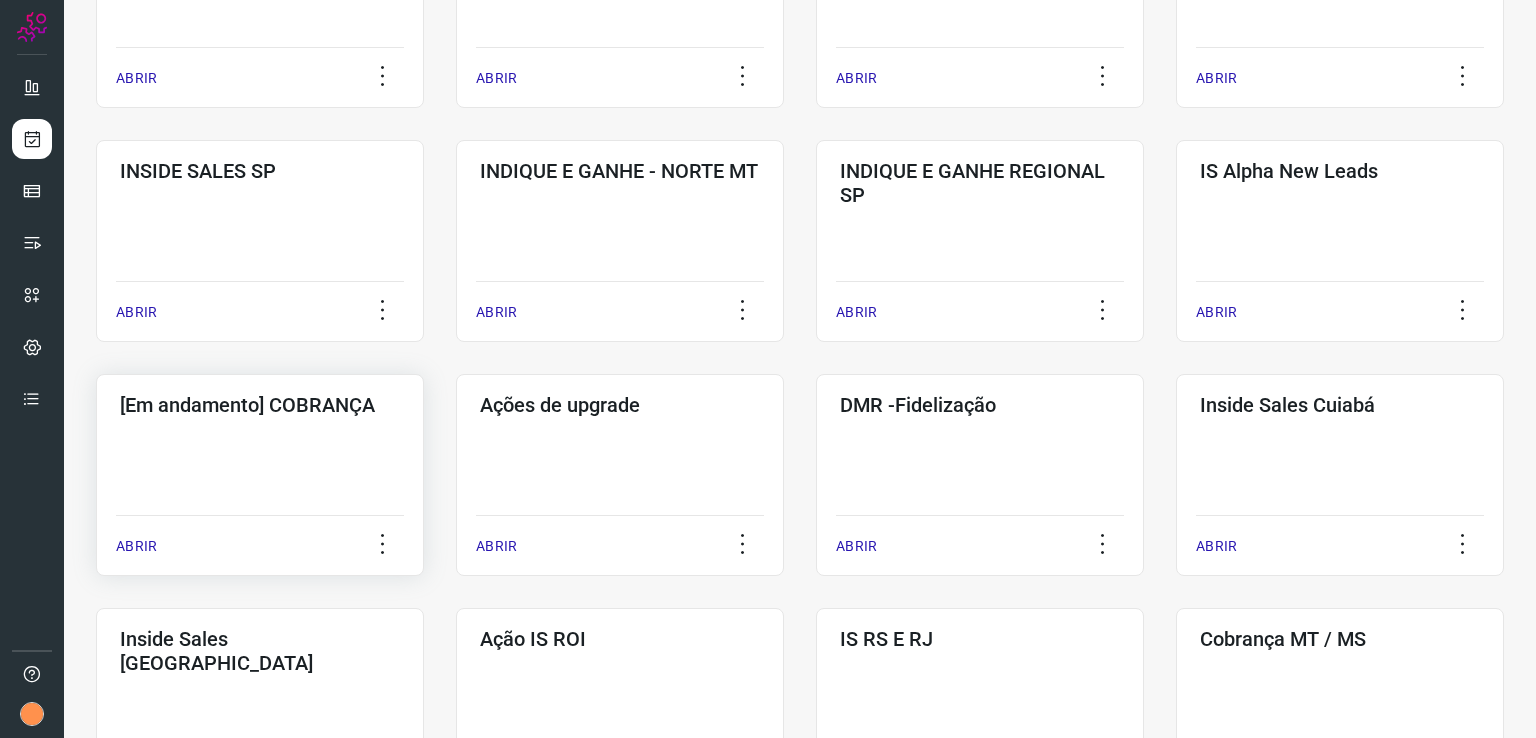 scroll, scrollTop: 700, scrollLeft: 0, axis: vertical 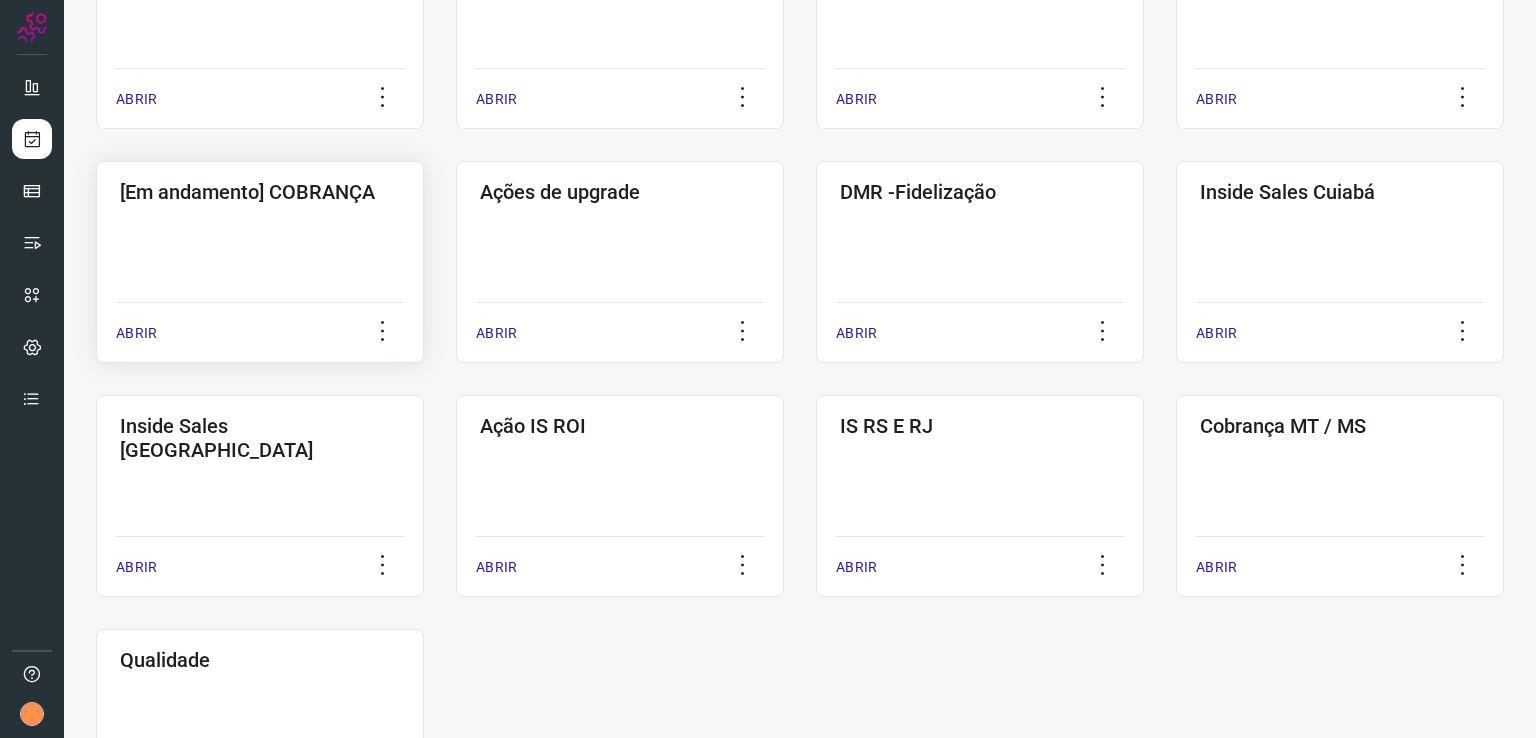 click on "[Em andamento] COBRANÇA  ABRIR" 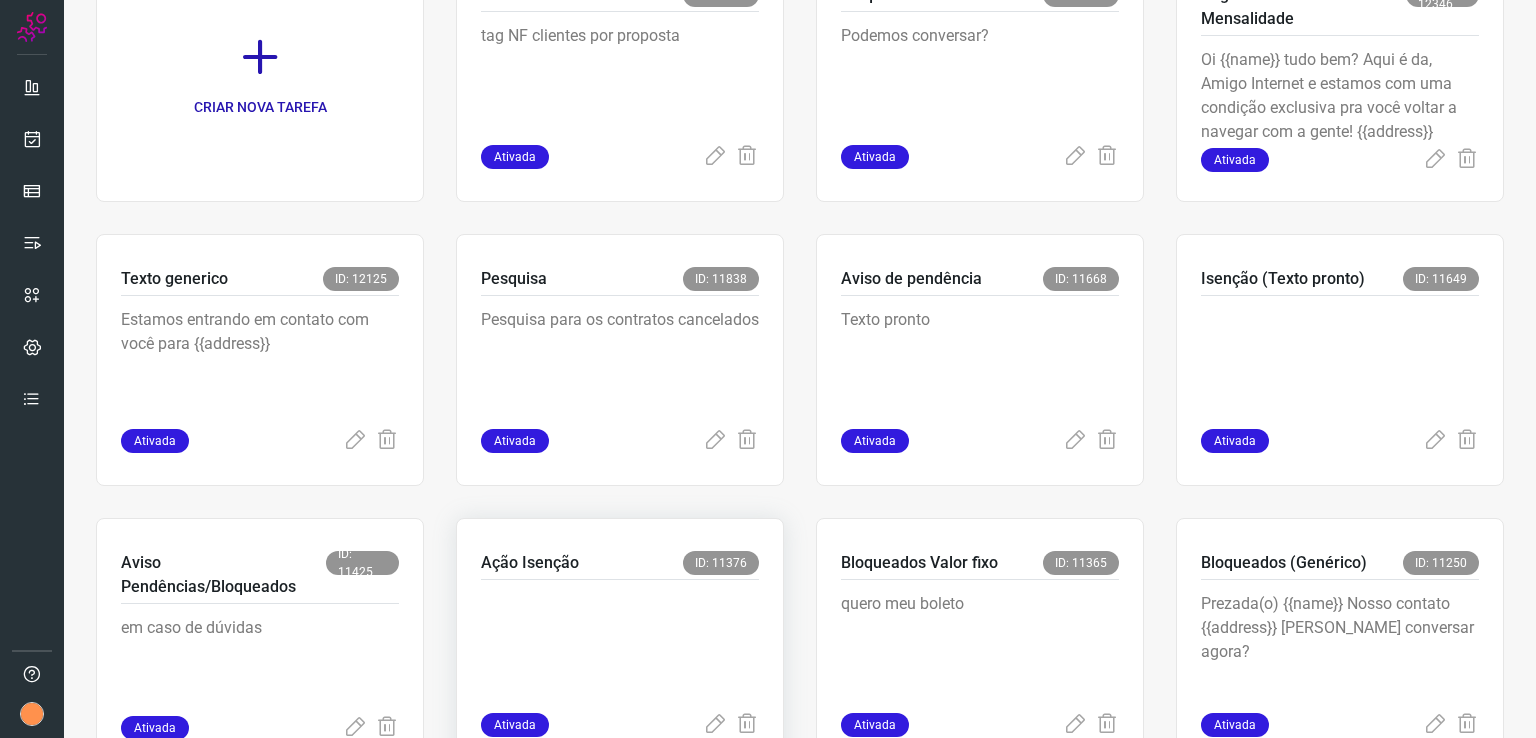 scroll, scrollTop: 291, scrollLeft: 0, axis: vertical 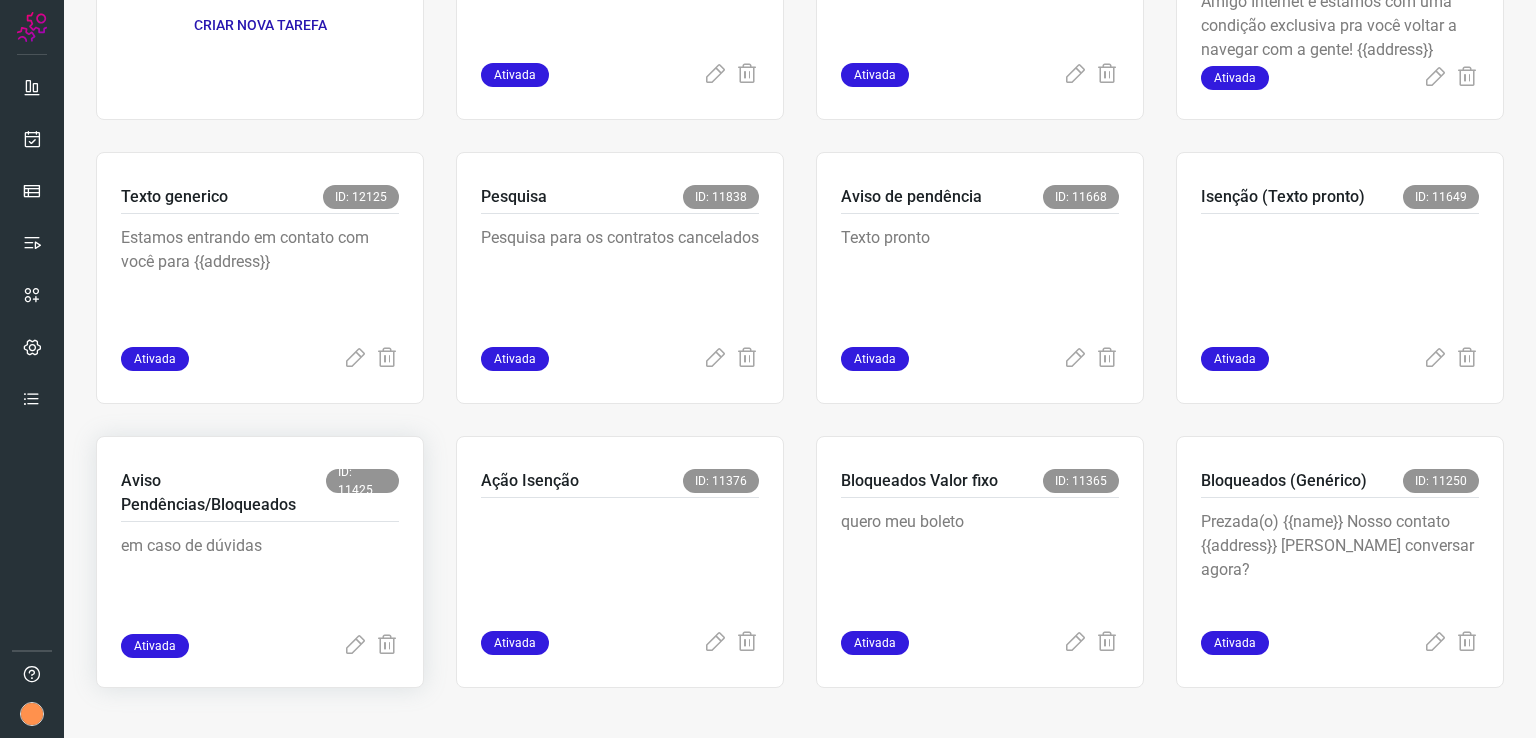 click on "Aviso Pendências/Bloqueados ID: 11425" at bounding box center (260, 495) 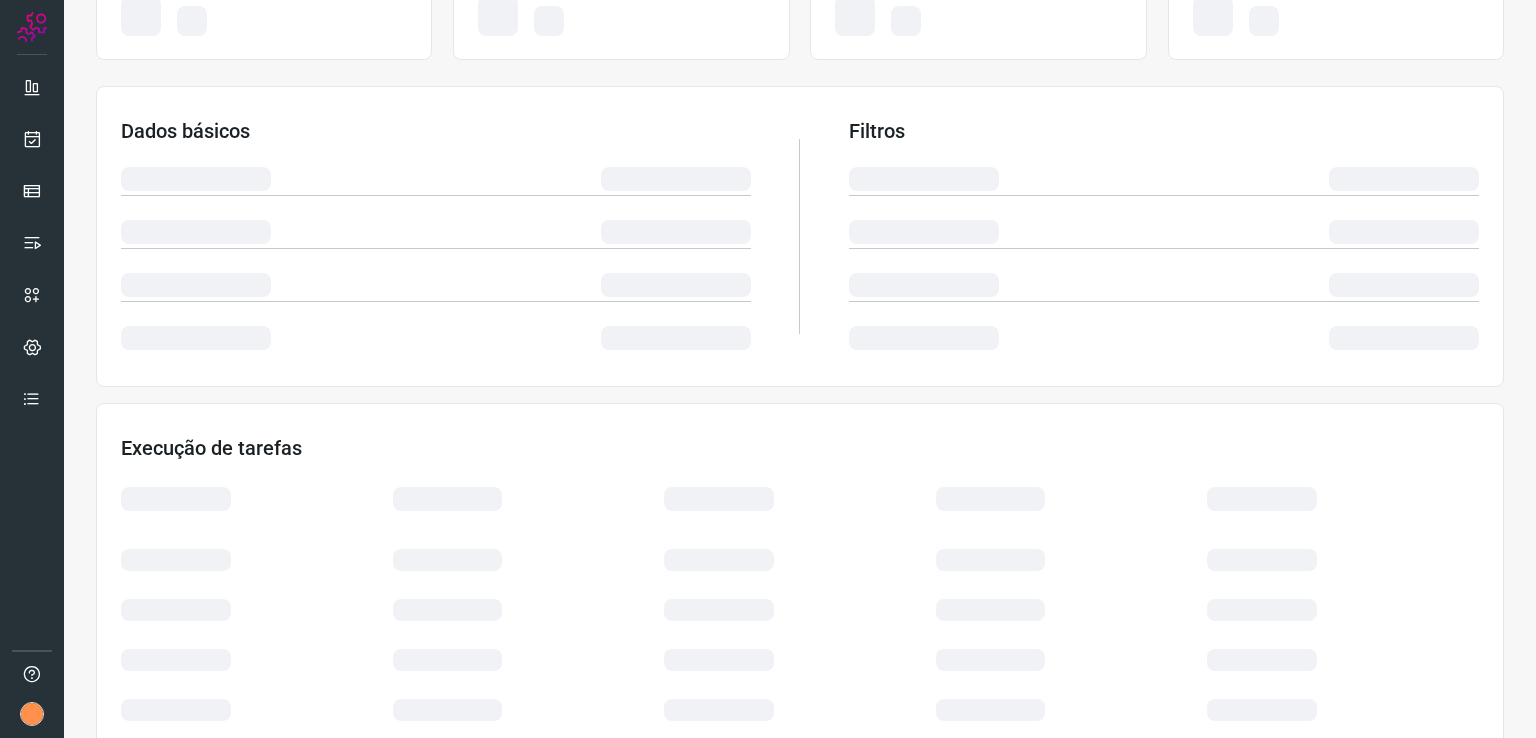 click on "Execução de tarefas" at bounding box center (800, 580) 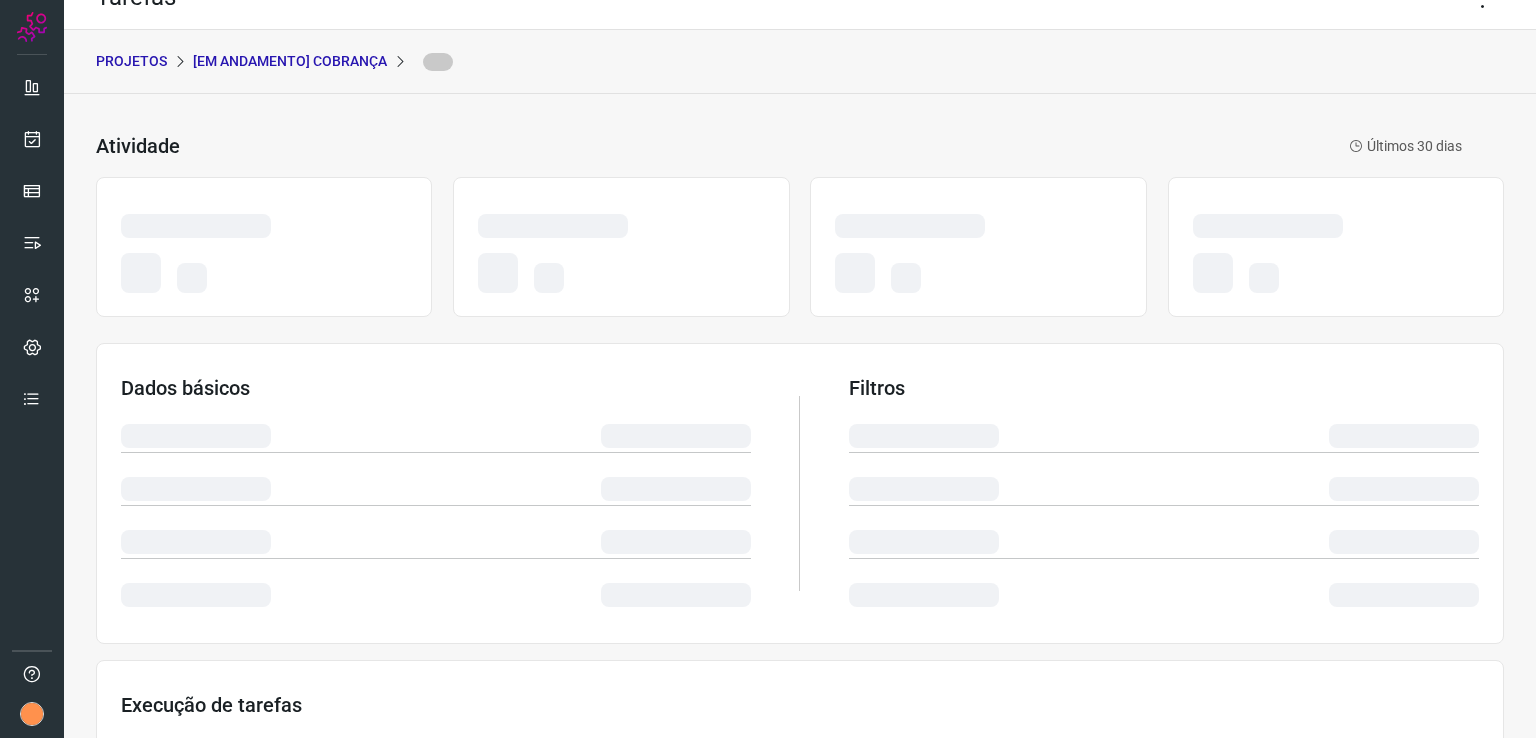 scroll, scrollTop: 0, scrollLeft: 0, axis: both 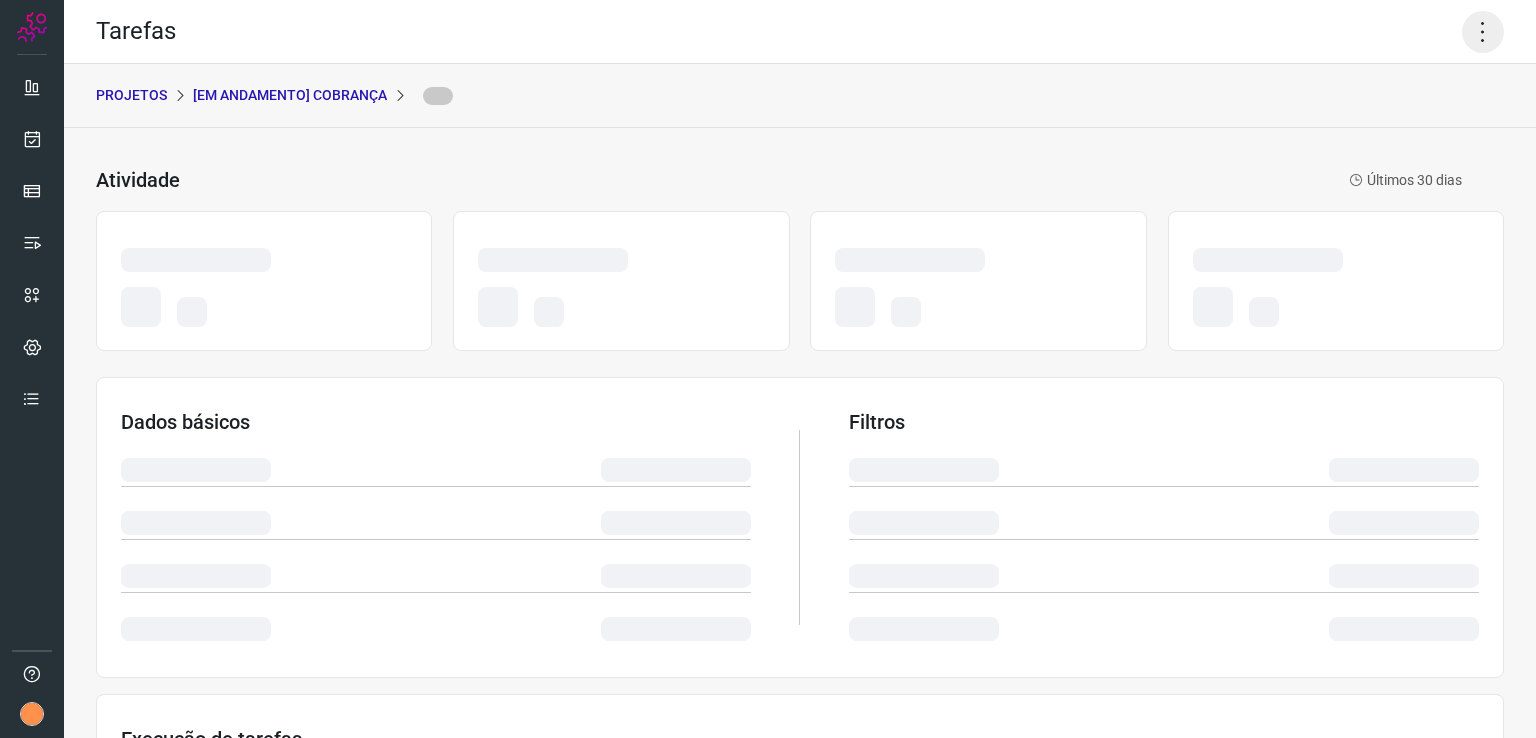 click 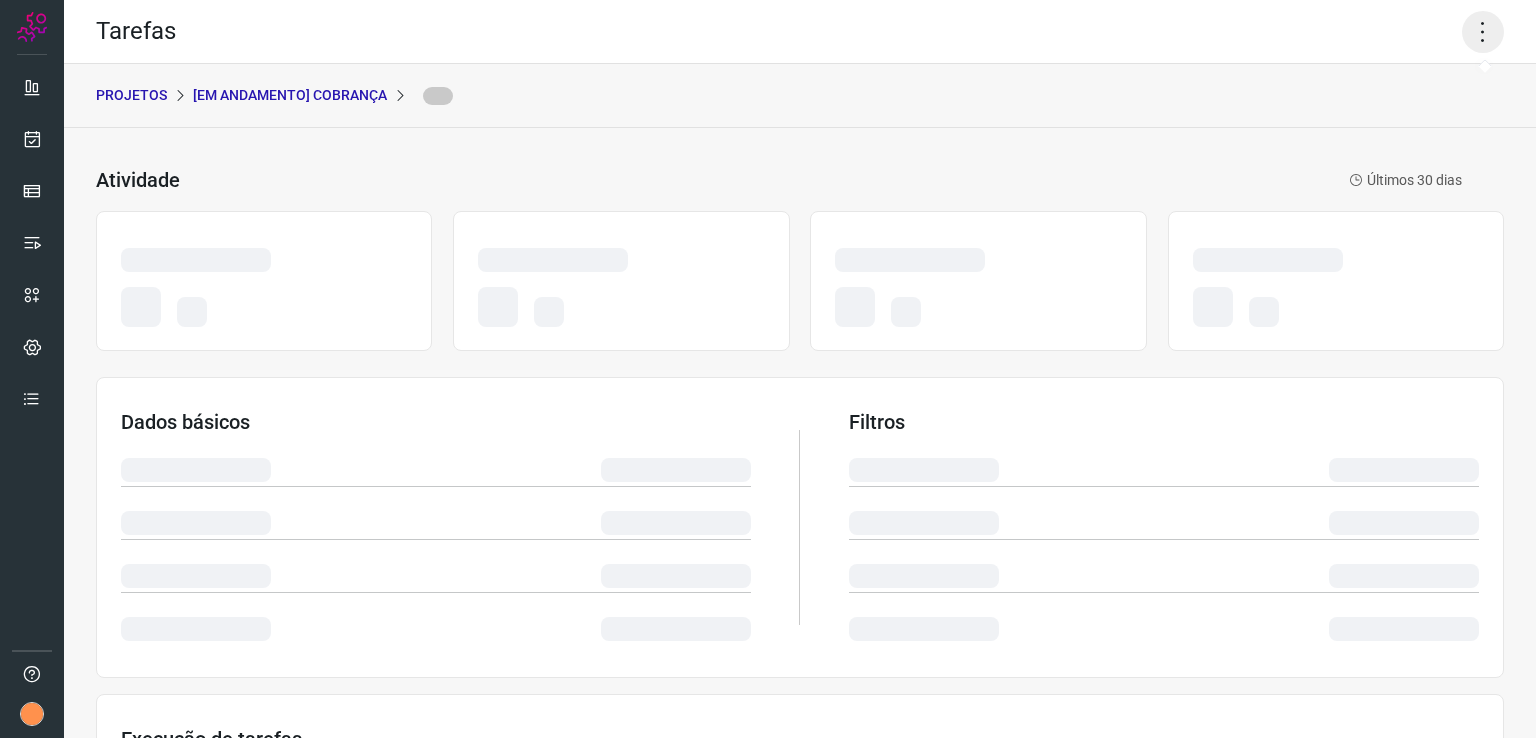 click 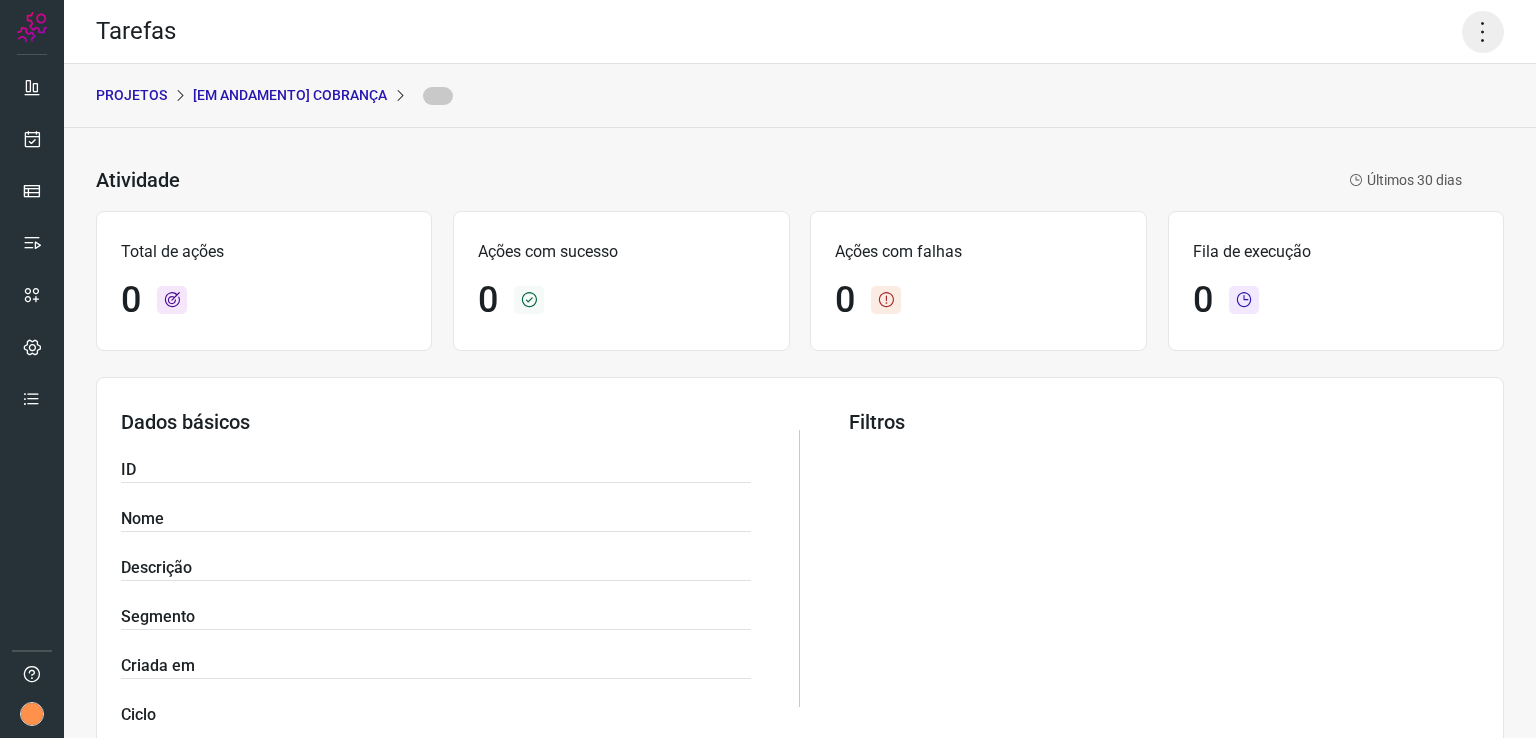 click 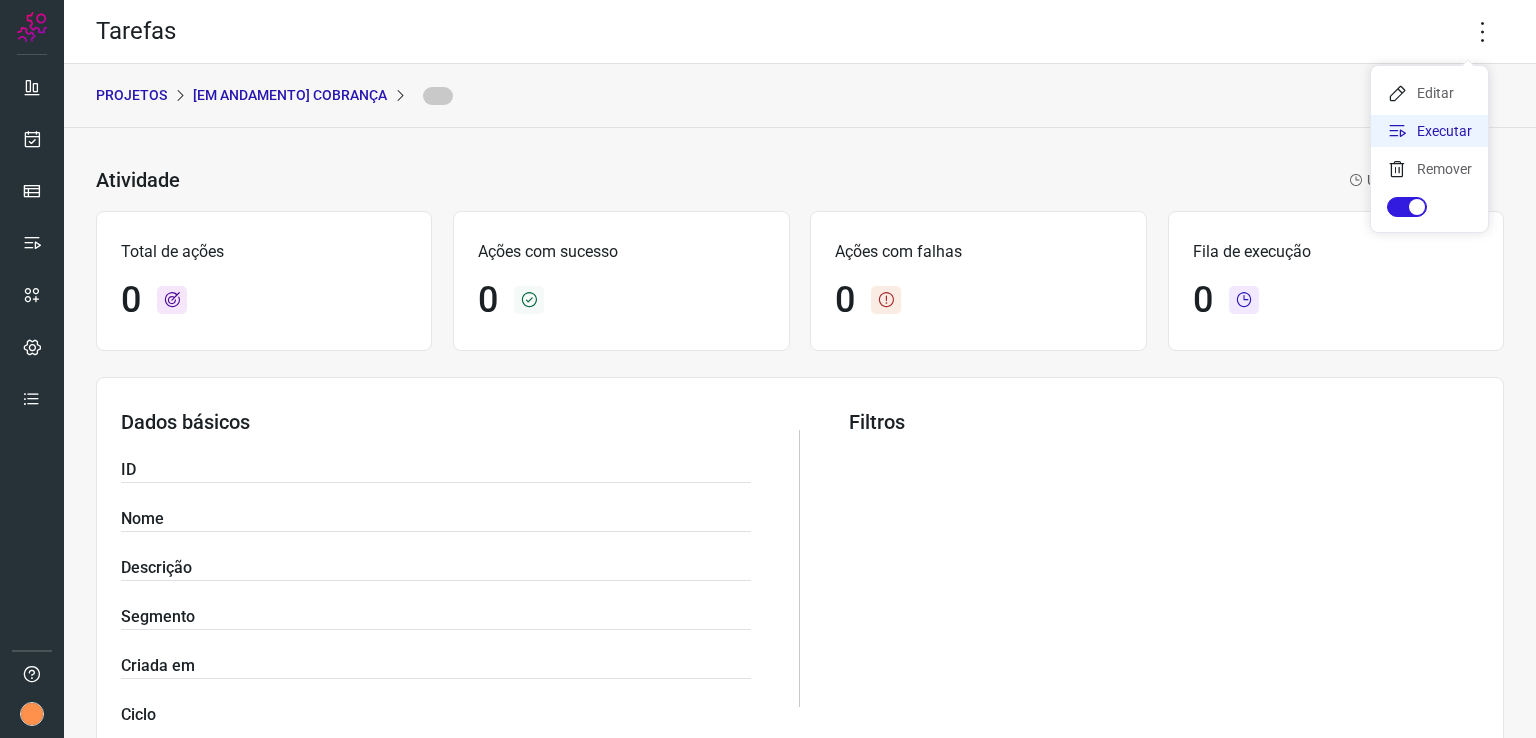 click 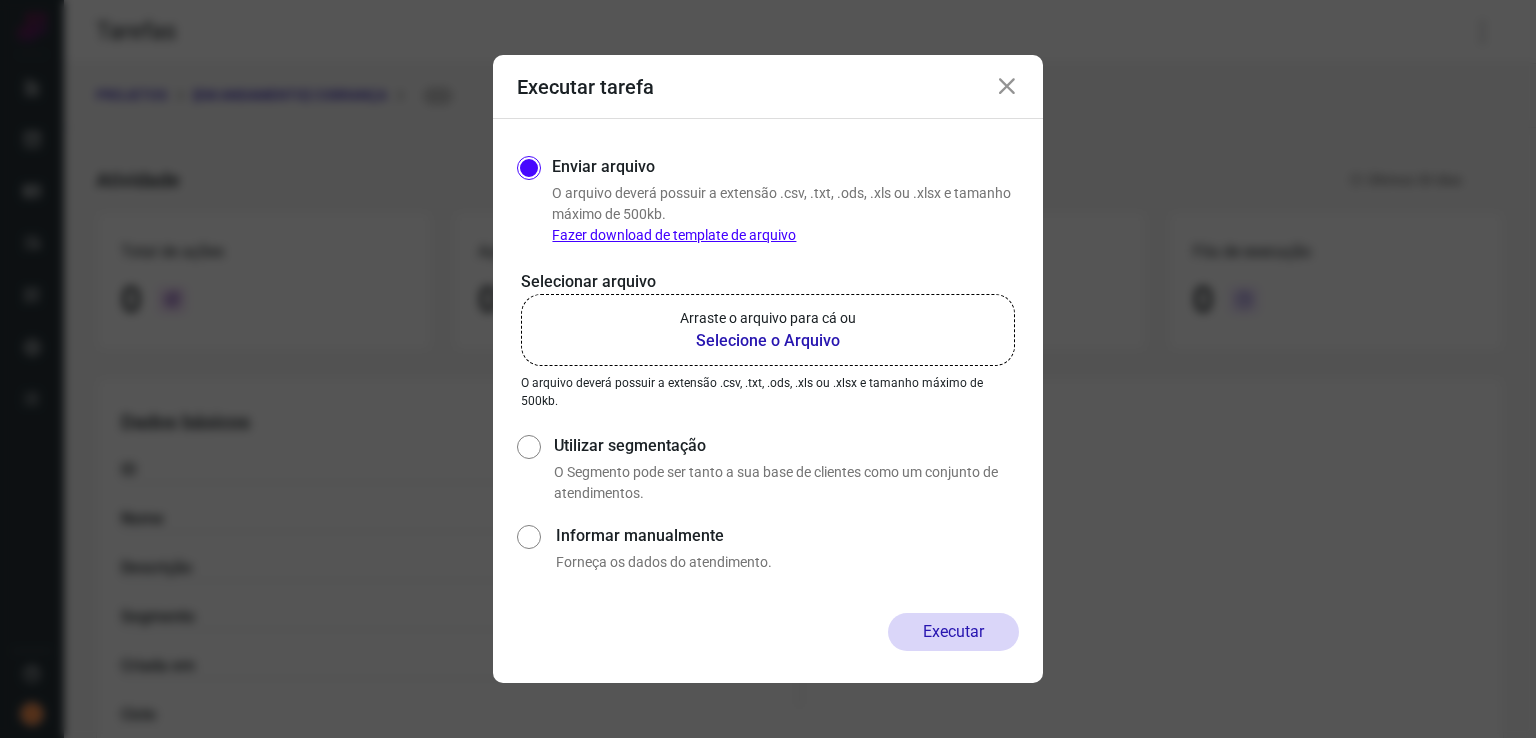 click on "Selecione o Arquivo" at bounding box center [768, 341] 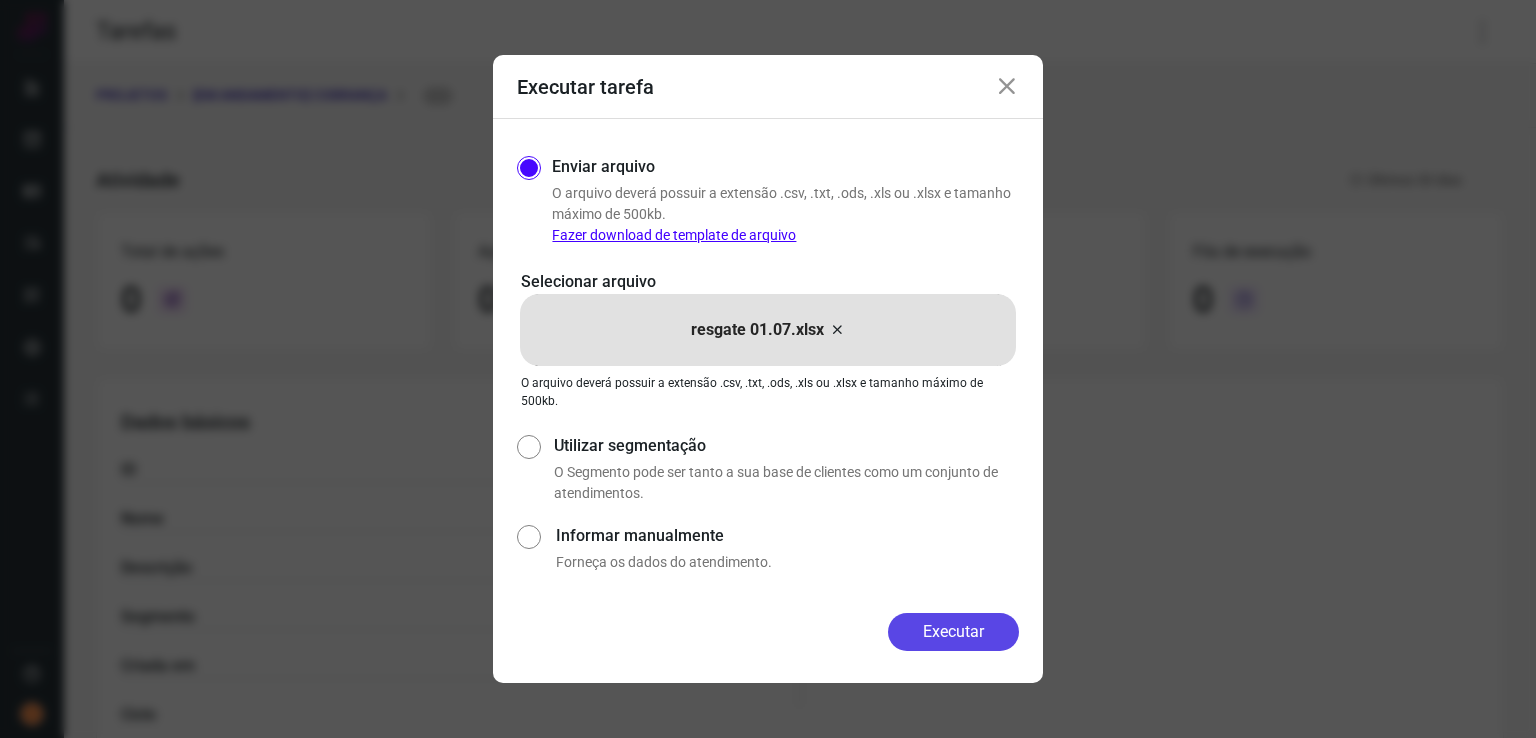 click on "Executar" at bounding box center (953, 632) 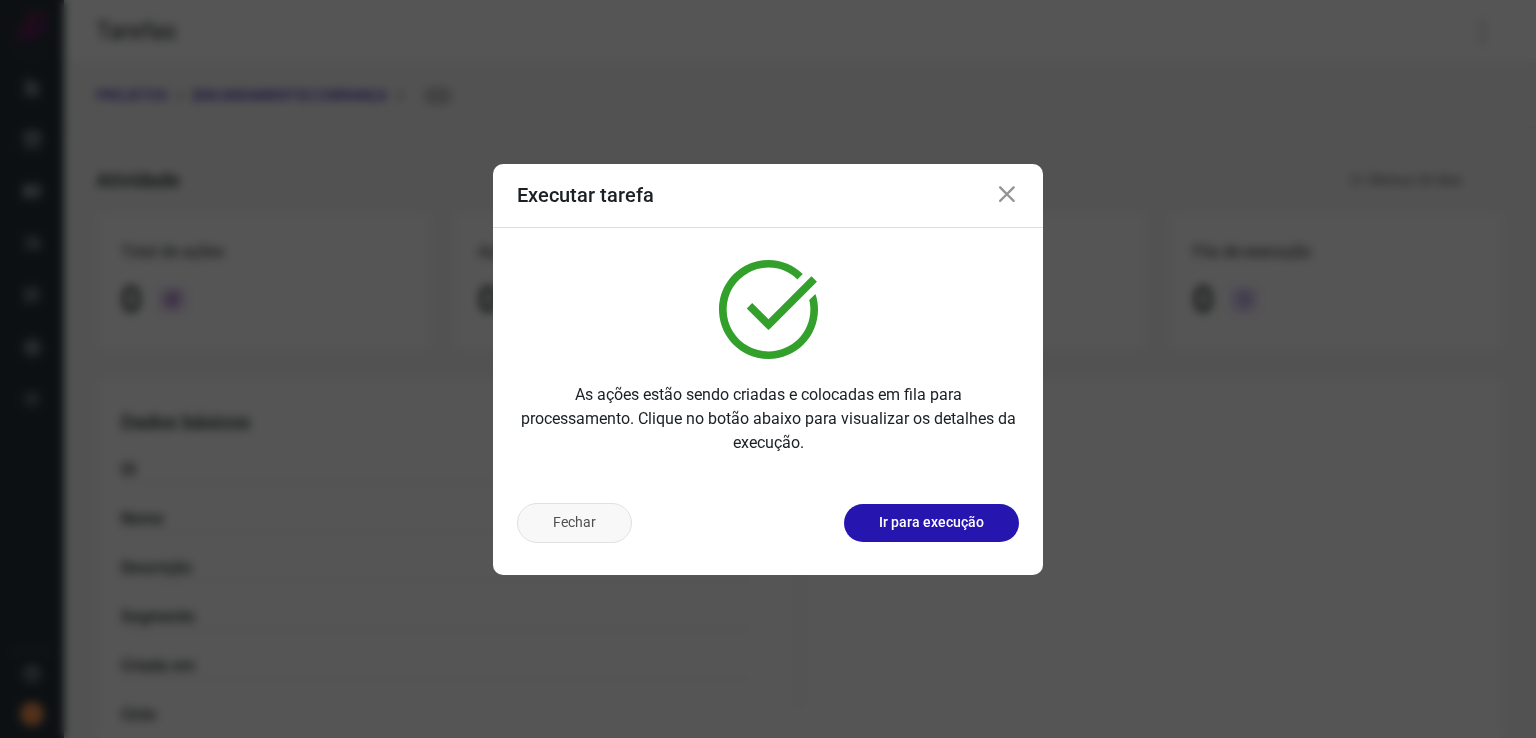 click on "Fechar" at bounding box center [574, 523] 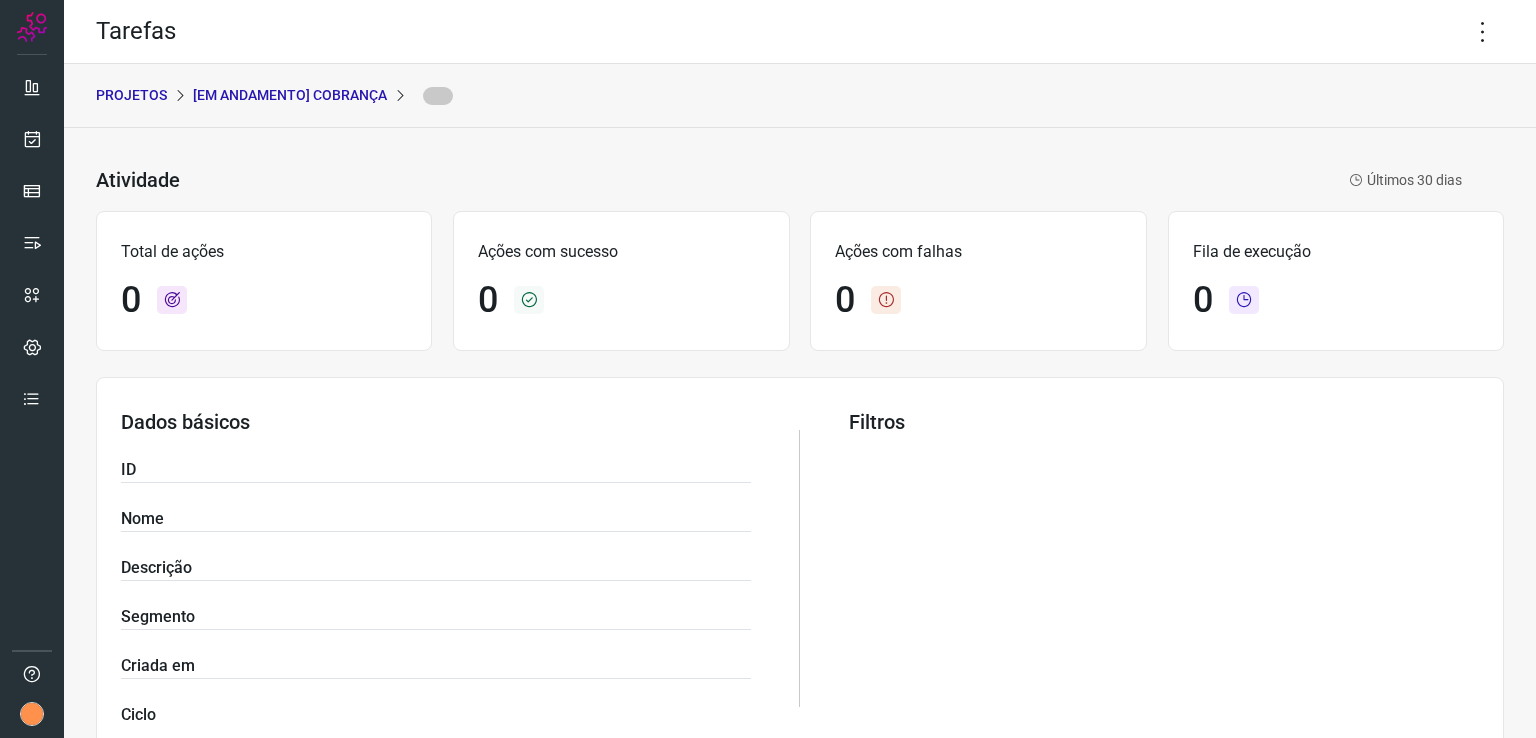 click on "PROJETOS  [Em andamento] COBRANÇA" at bounding box center (800, 96) 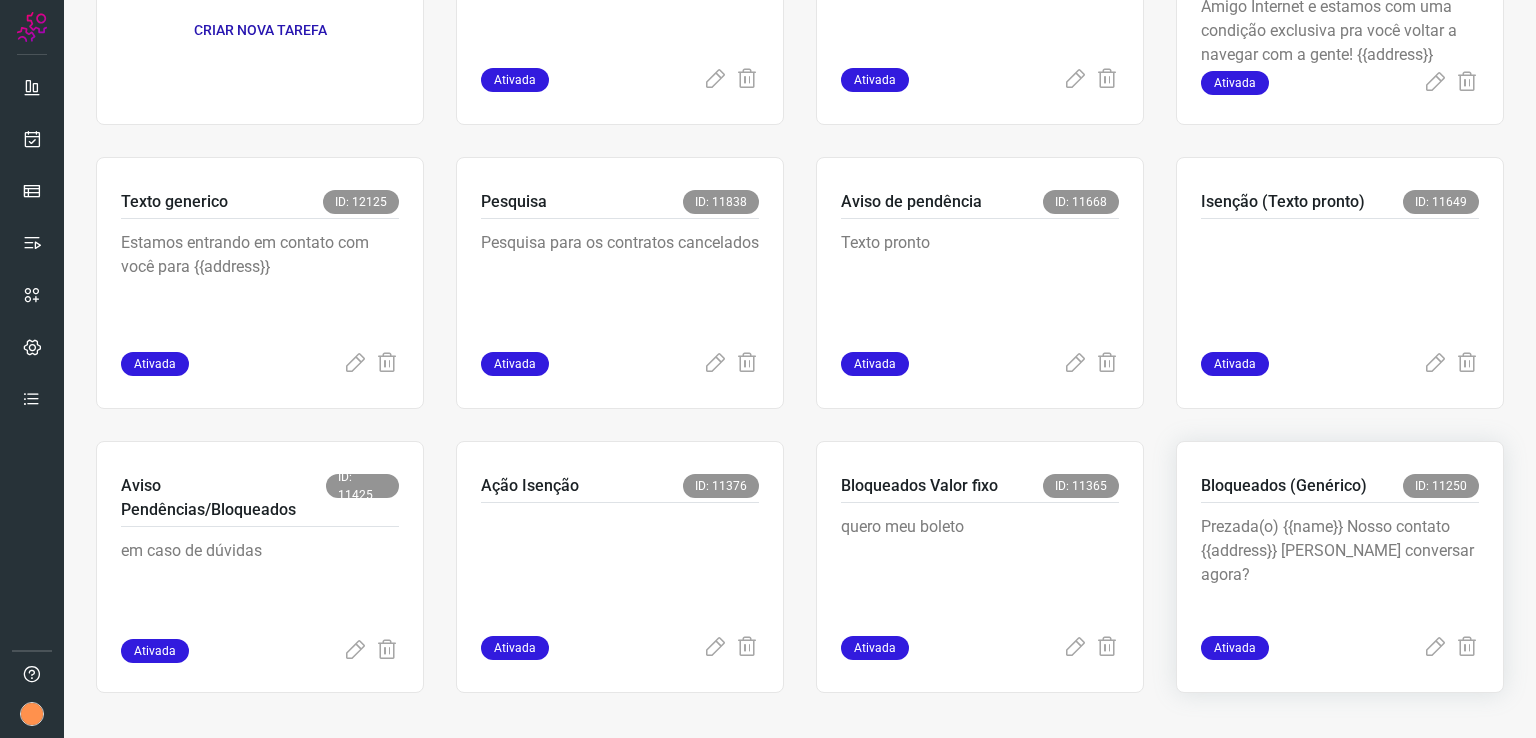 scroll, scrollTop: 291, scrollLeft: 0, axis: vertical 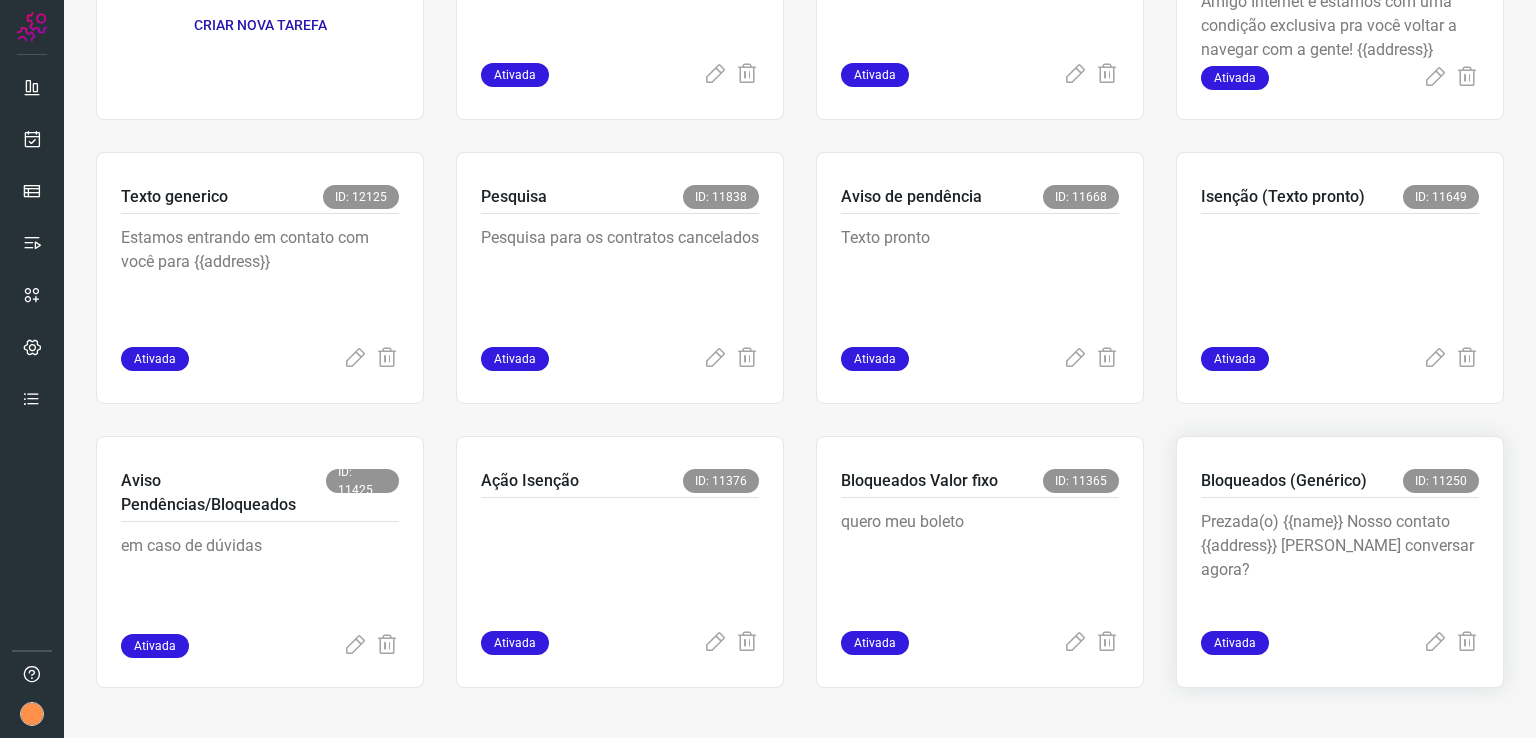 click on "Prezada(o) {{name}}  Nosso contato {{address}} Podemos conversar agora?" at bounding box center [1340, 560] 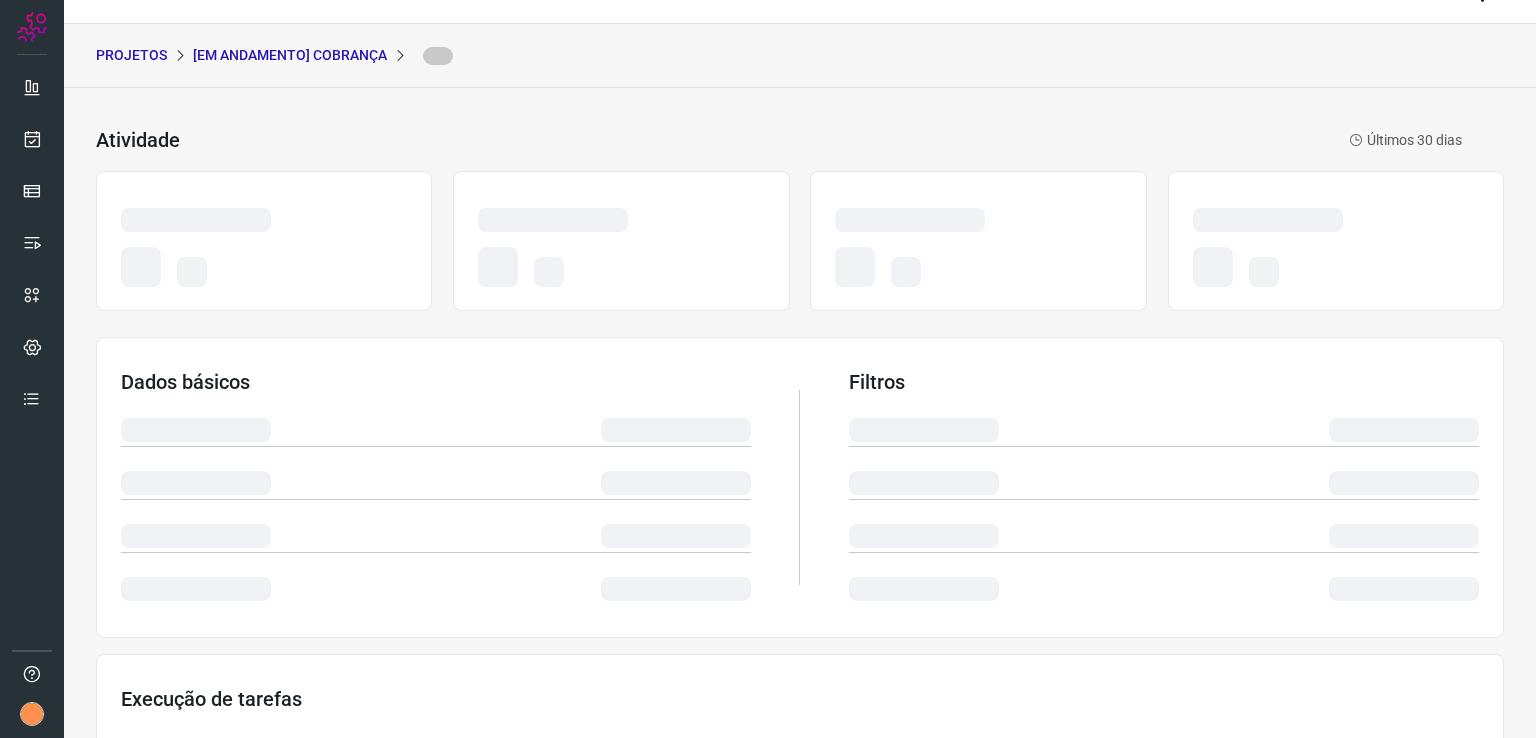 scroll, scrollTop: 0, scrollLeft: 0, axis: both 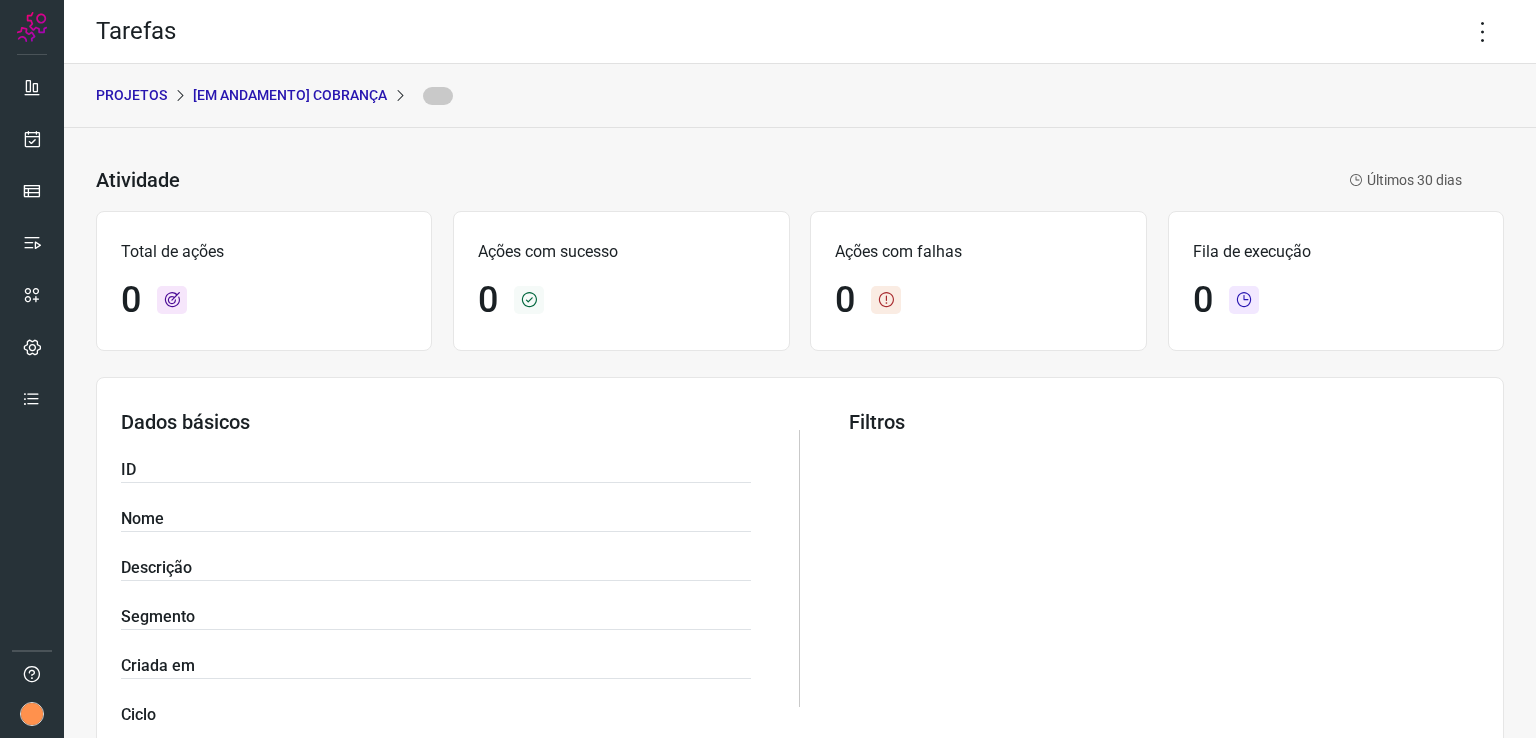 click on "[Em andamento] COBRANÇA" at bounding box center [290, 95] 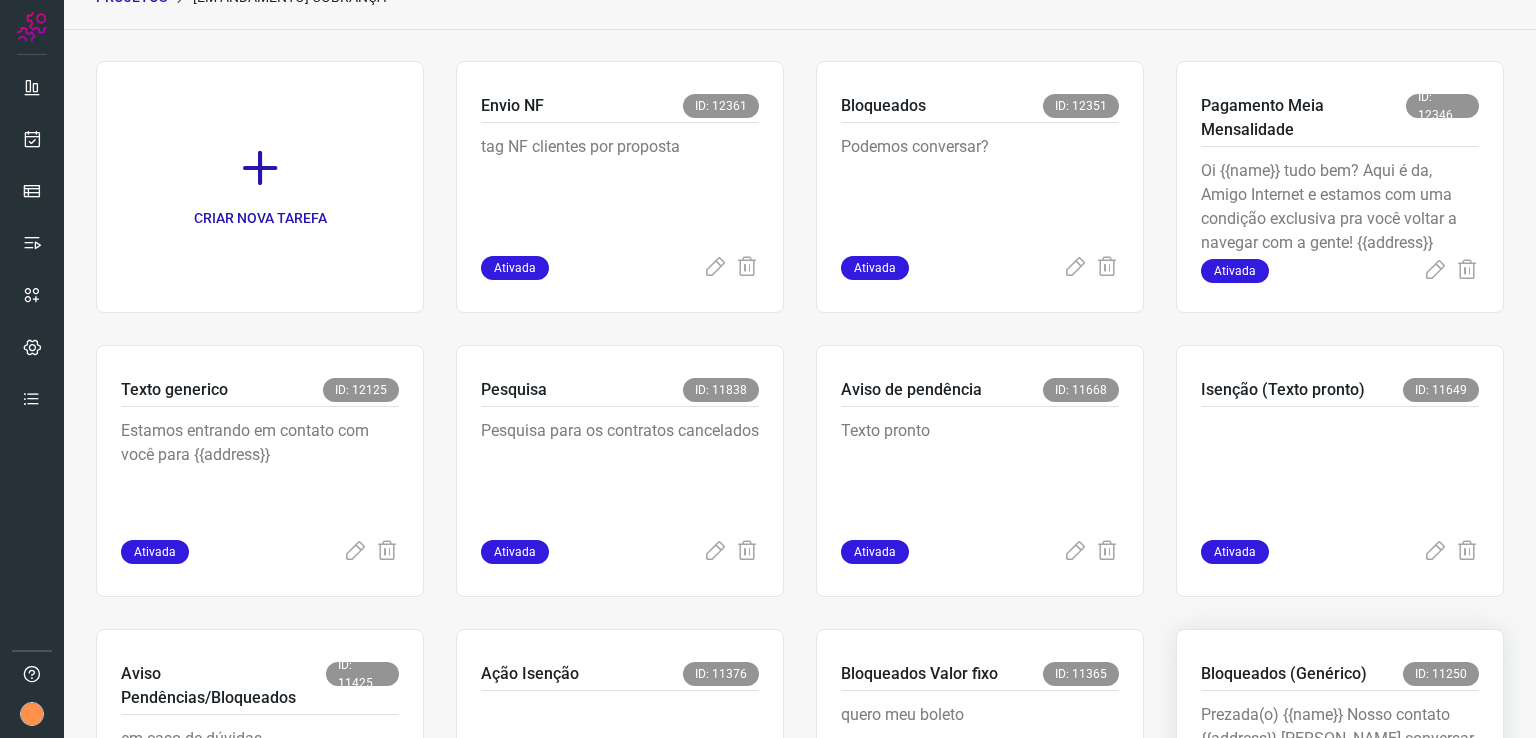 scroll, scrollTop: 291, scrollLeft: 0, axis: vertical 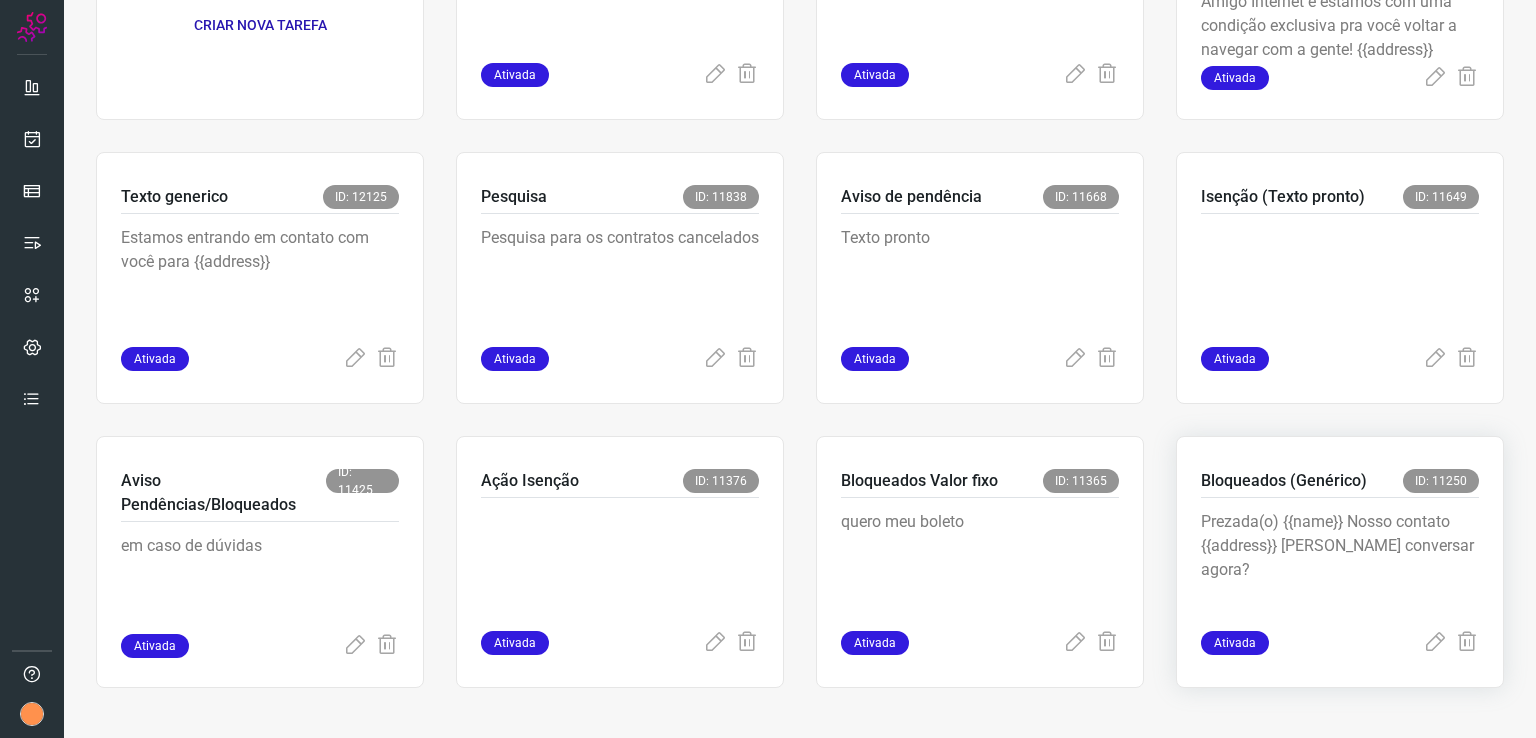 click on "Prezada(o) {{name}}  Nosso contato {{address}} Podemos conversar agora?" at bounding box center [1340, 560] 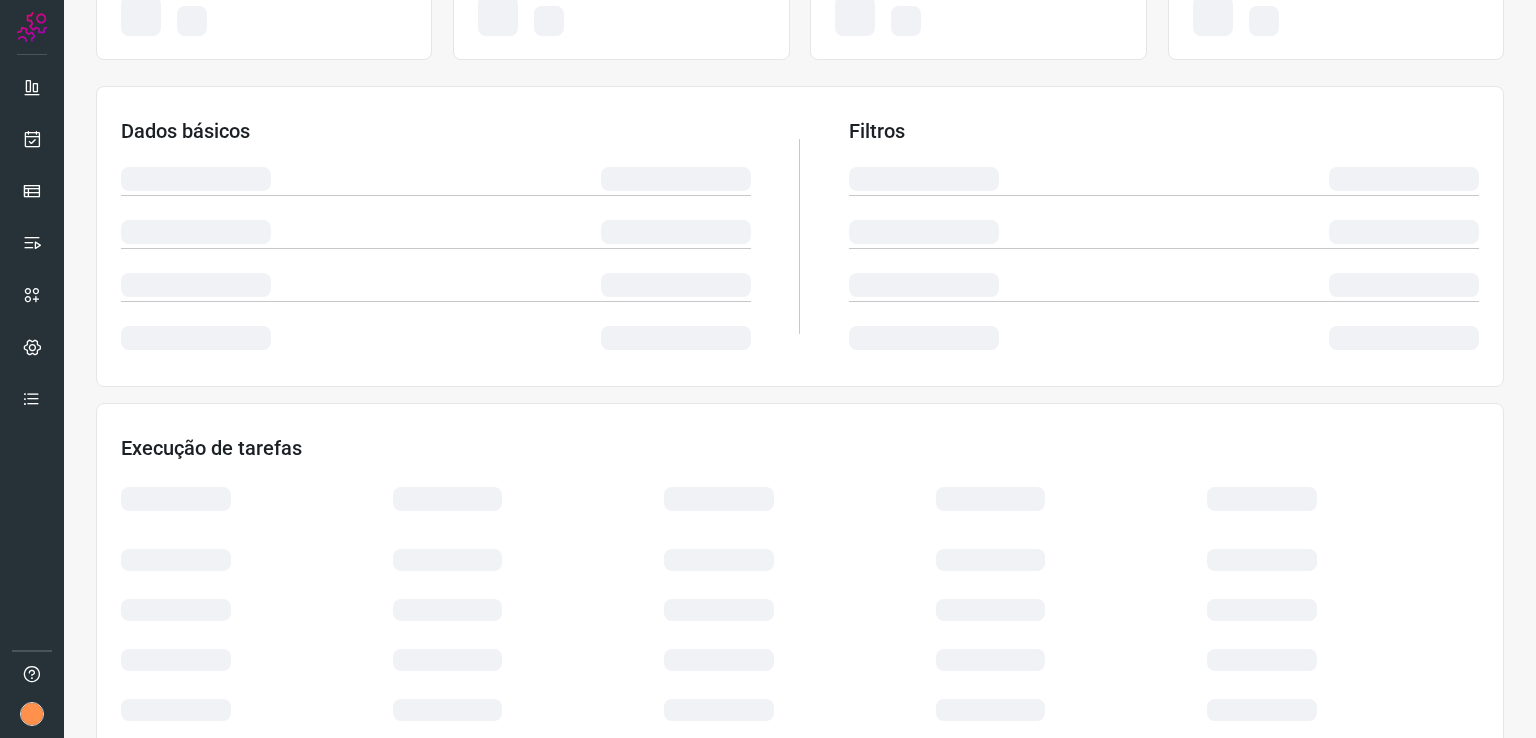 scroll, scrollTop: 0, scrollLeft: 0, axis: both 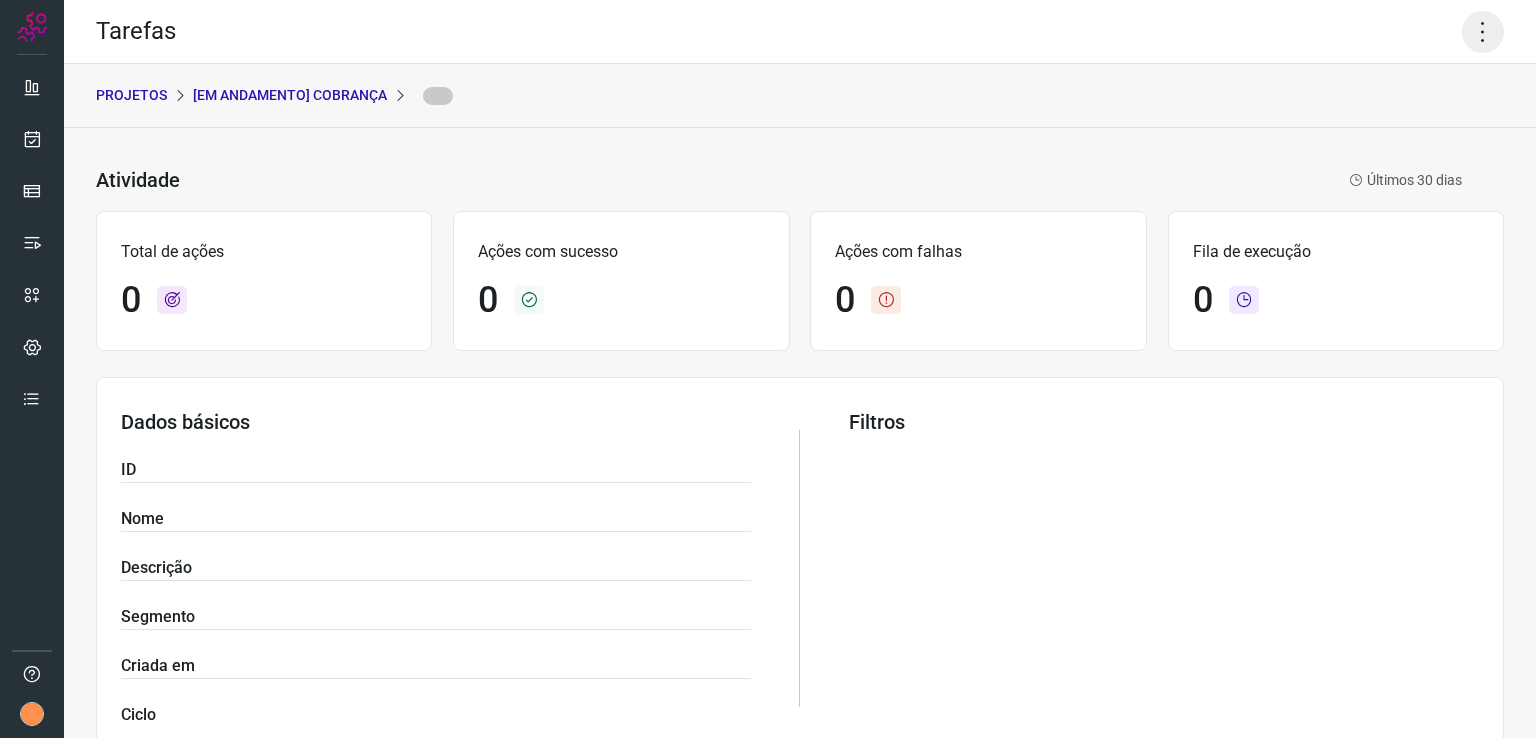 click 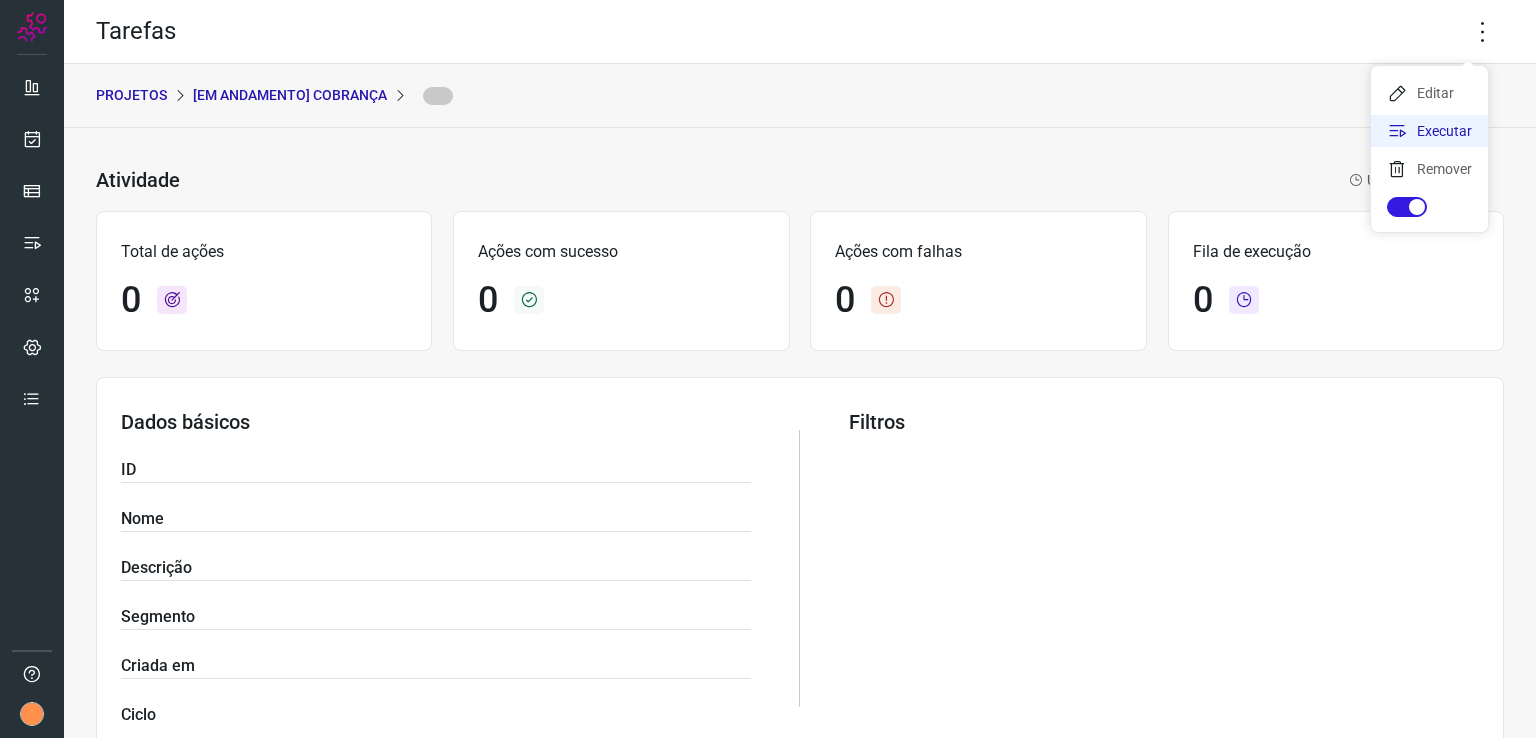 click on "Executar" 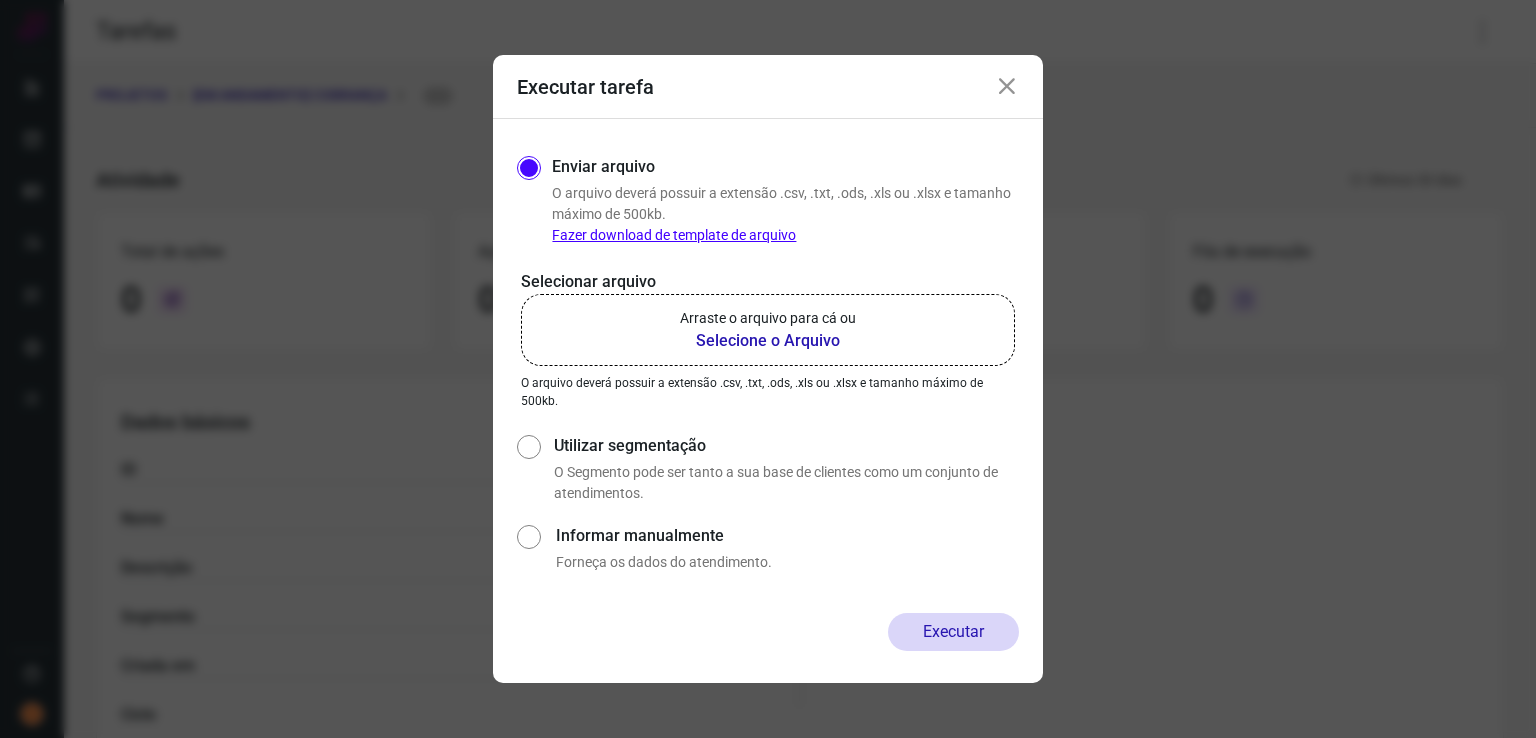 click on "Arraste o arquivo para cá ou Selecione o Arquivo" 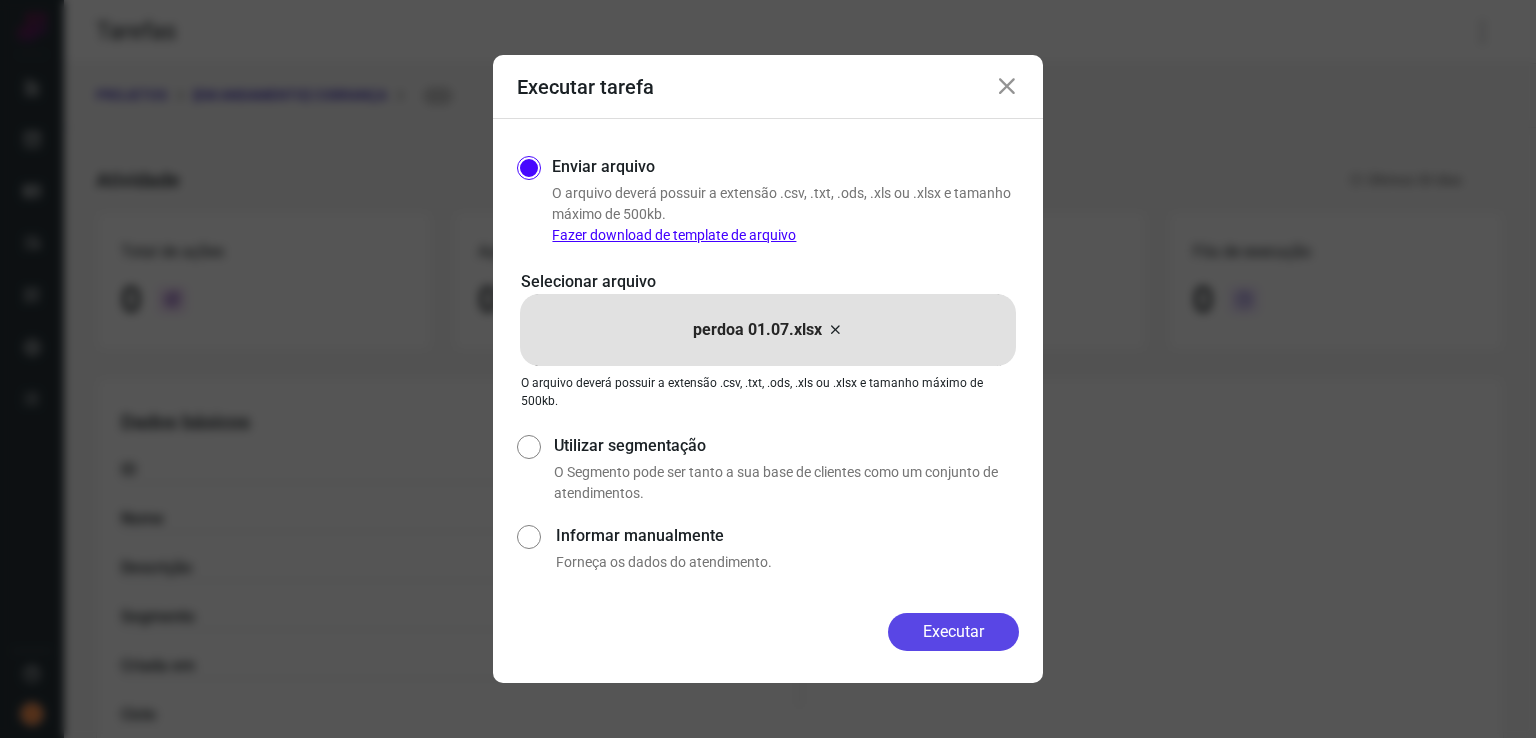 click on "Executar" at bounding box center (953, 632) 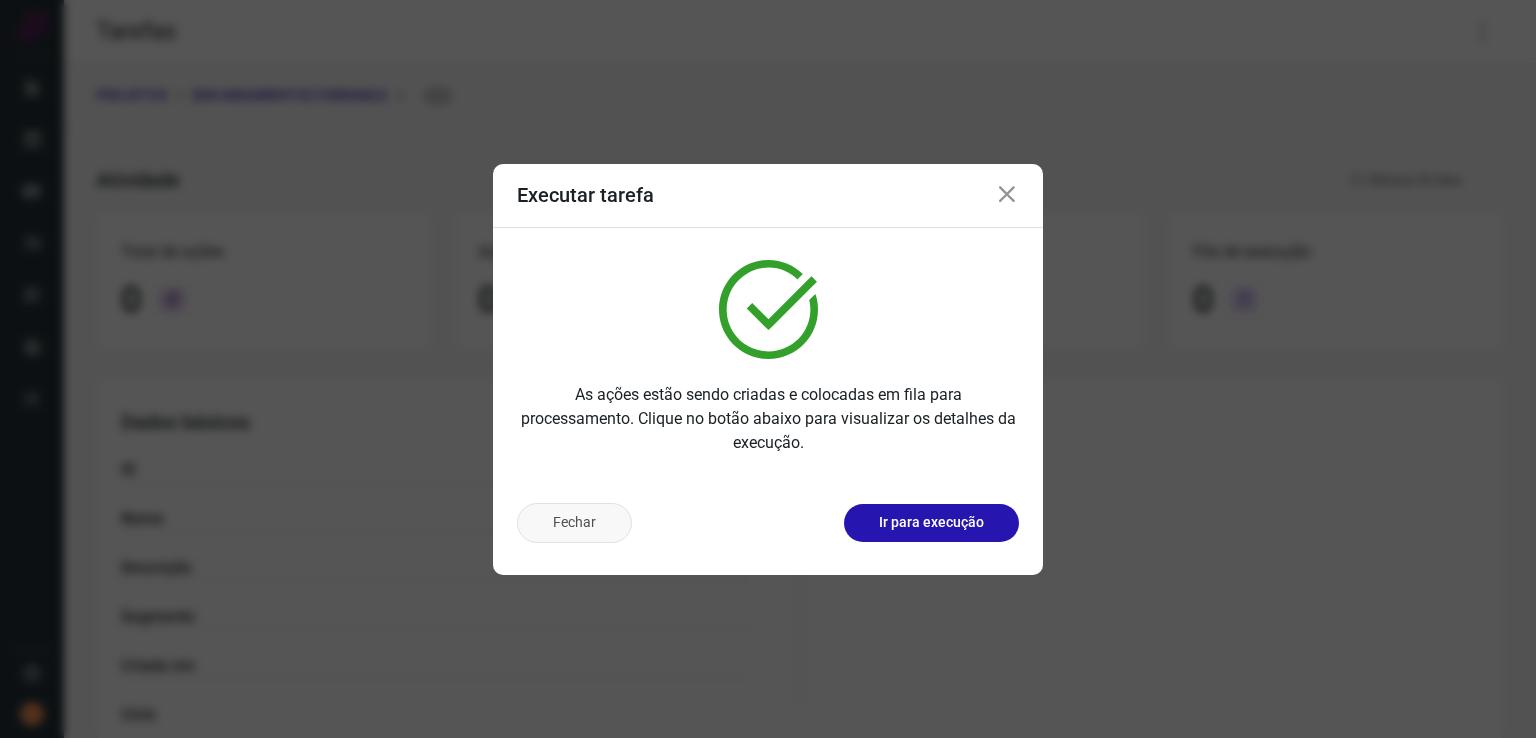 click on "Fechar" at bounding box center [574, 523] 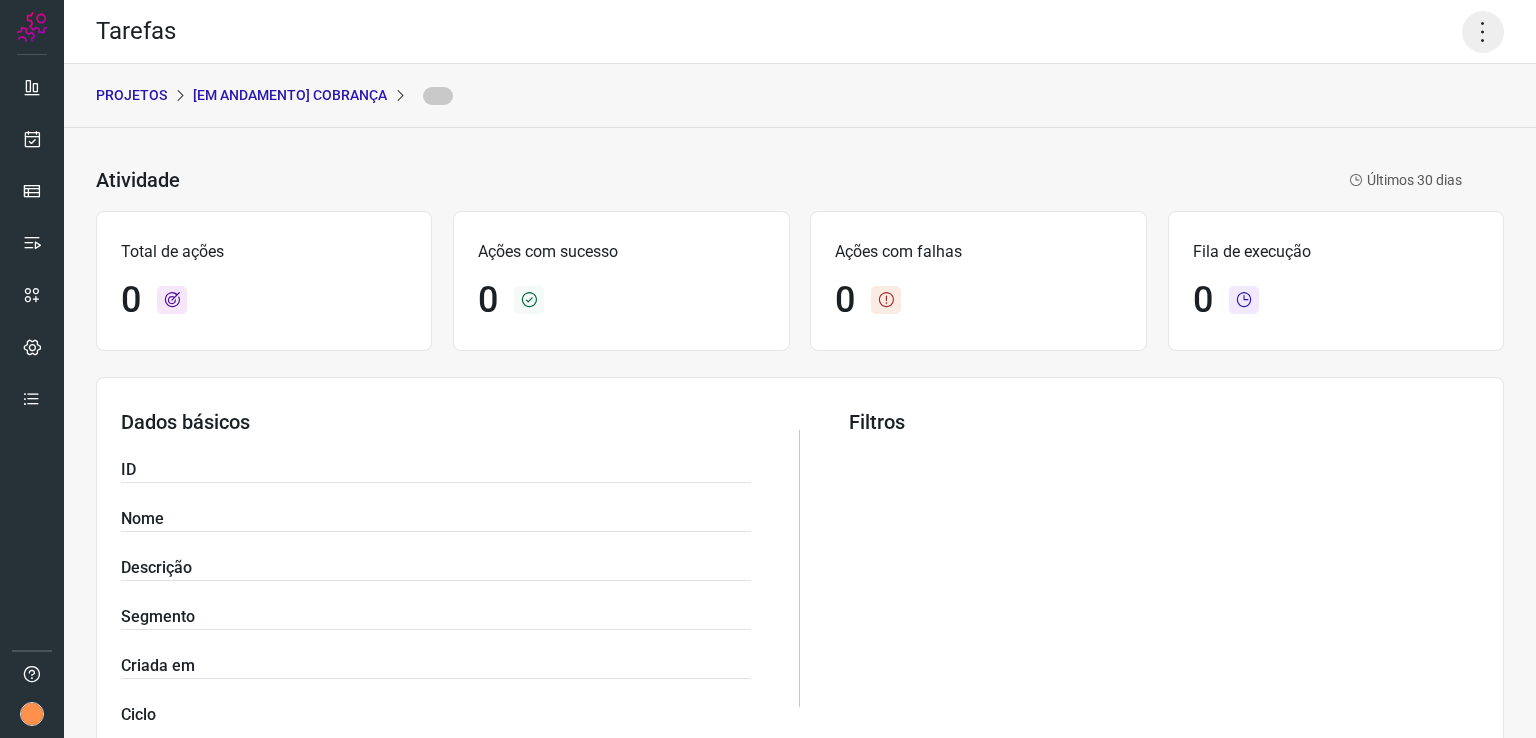 click 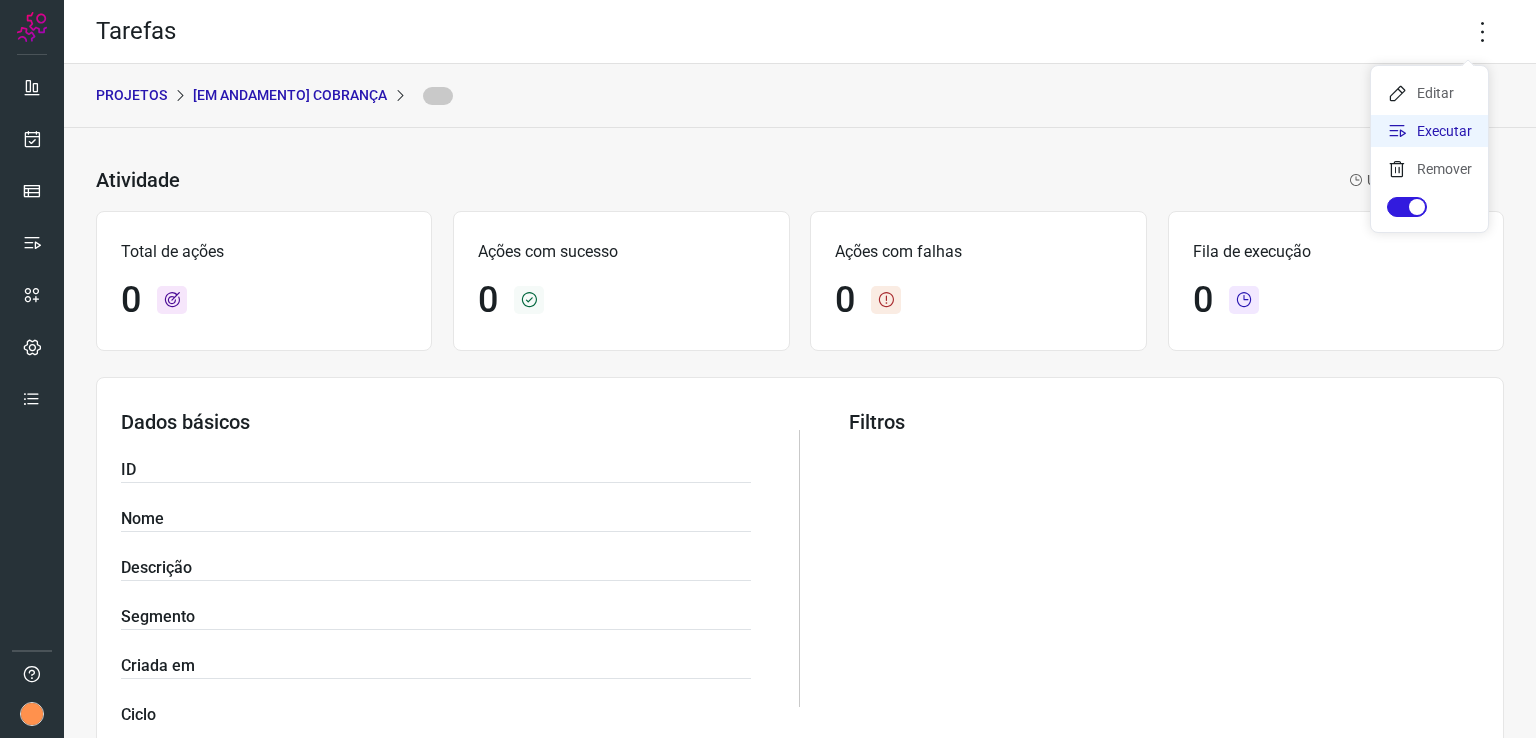 click 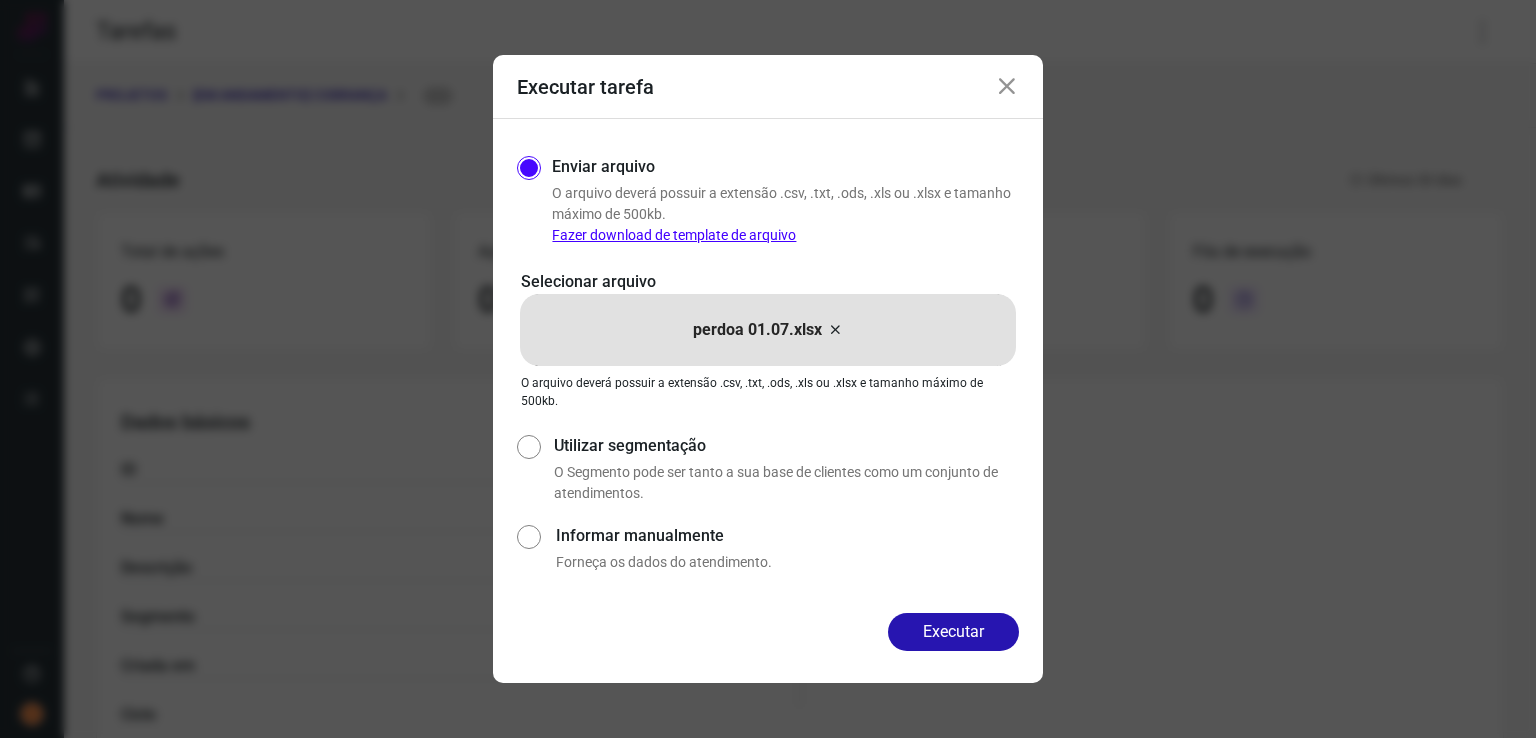 click on "perdoa 01.07.xlsx" at bounding box center [757, 330] 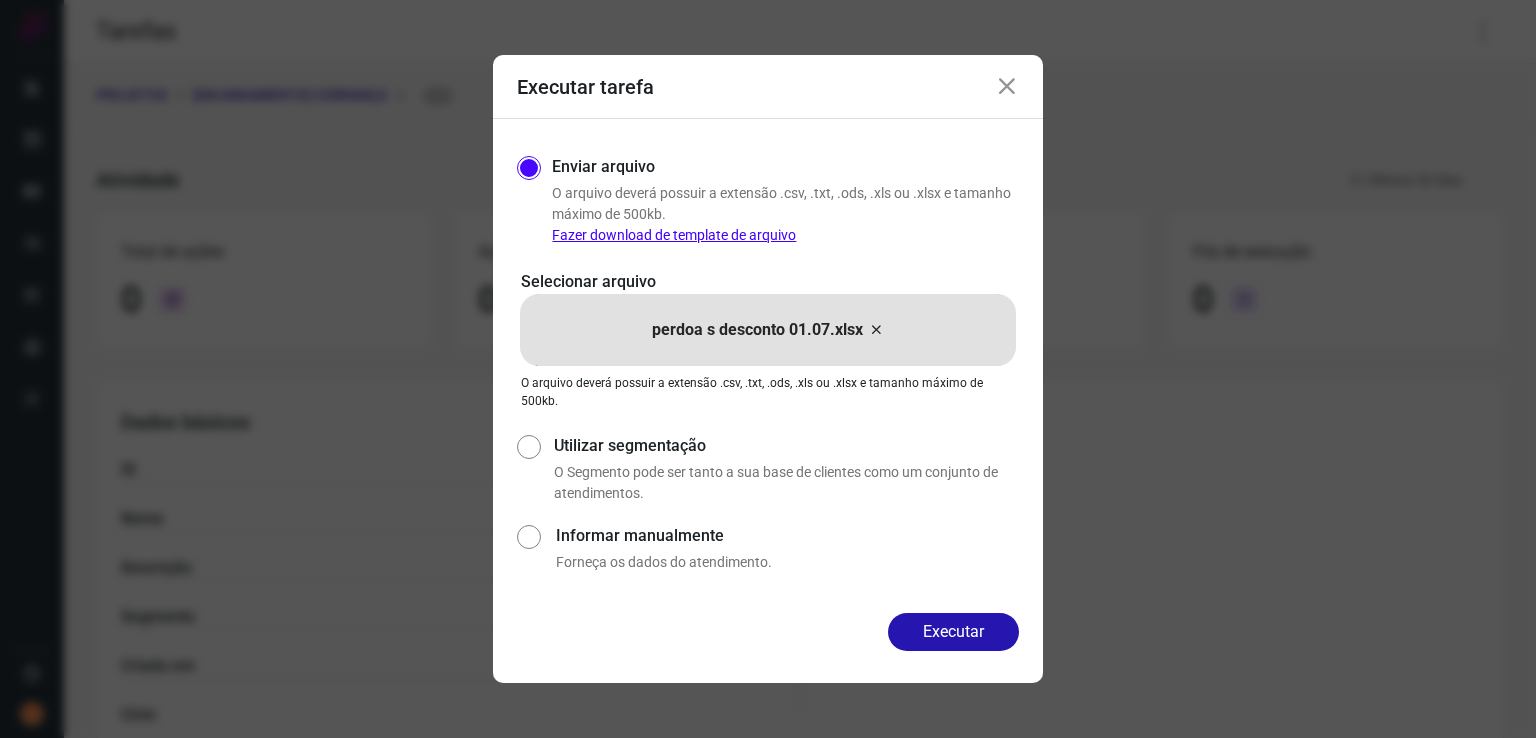 click on "Executar" at bounding box center [768, 648] 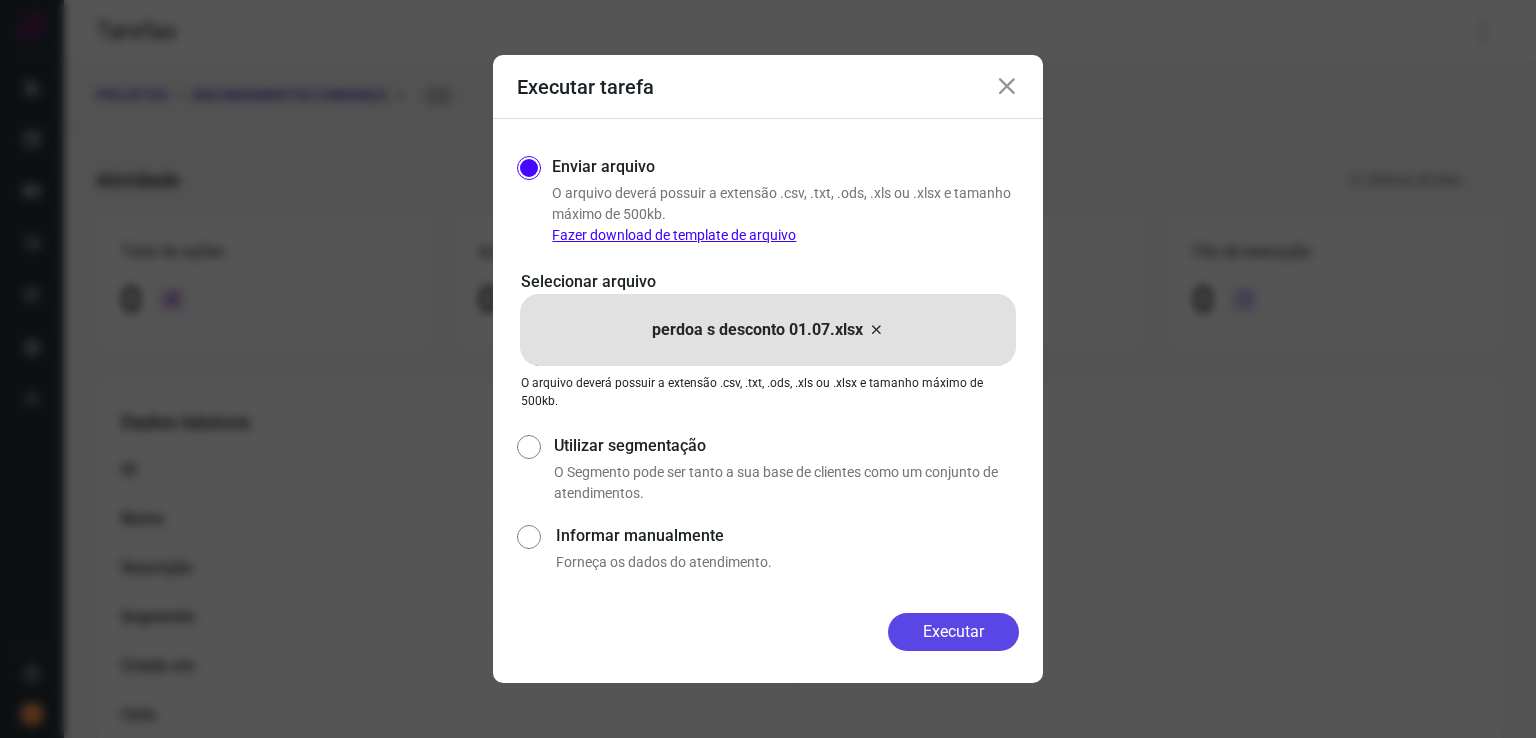 click on "Executar" at bounding box center [953, 632] 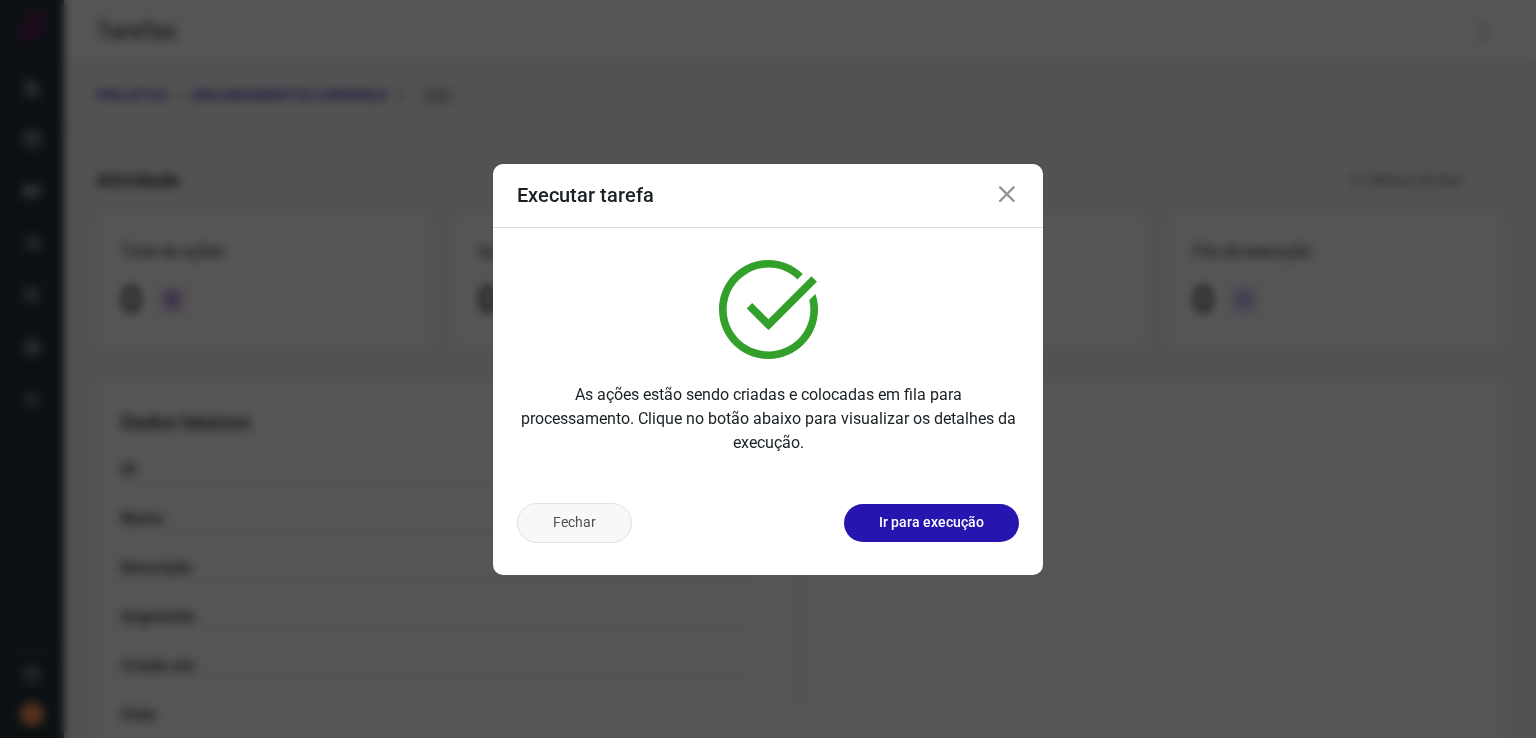click on "Fechar" at bounding box center [574, 523] 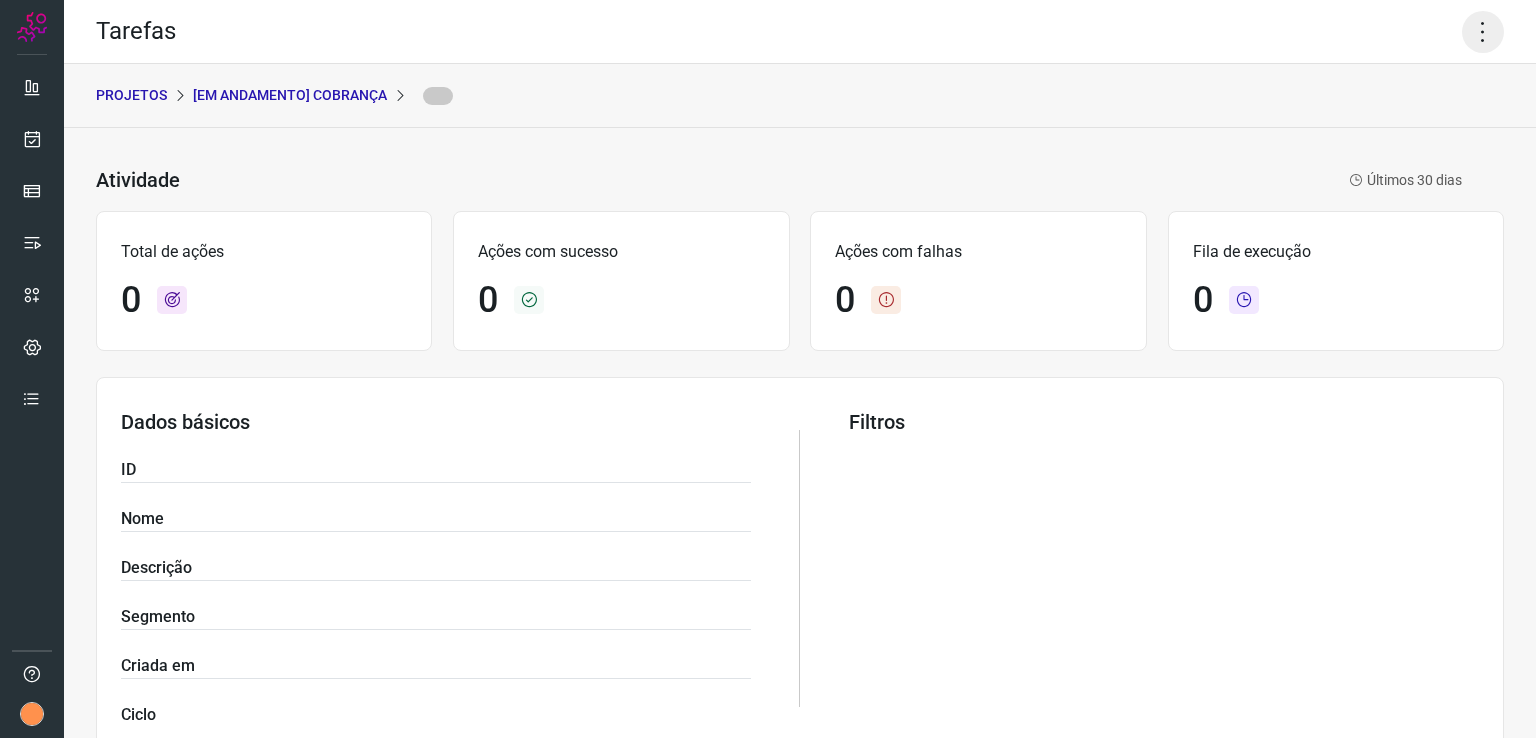 click 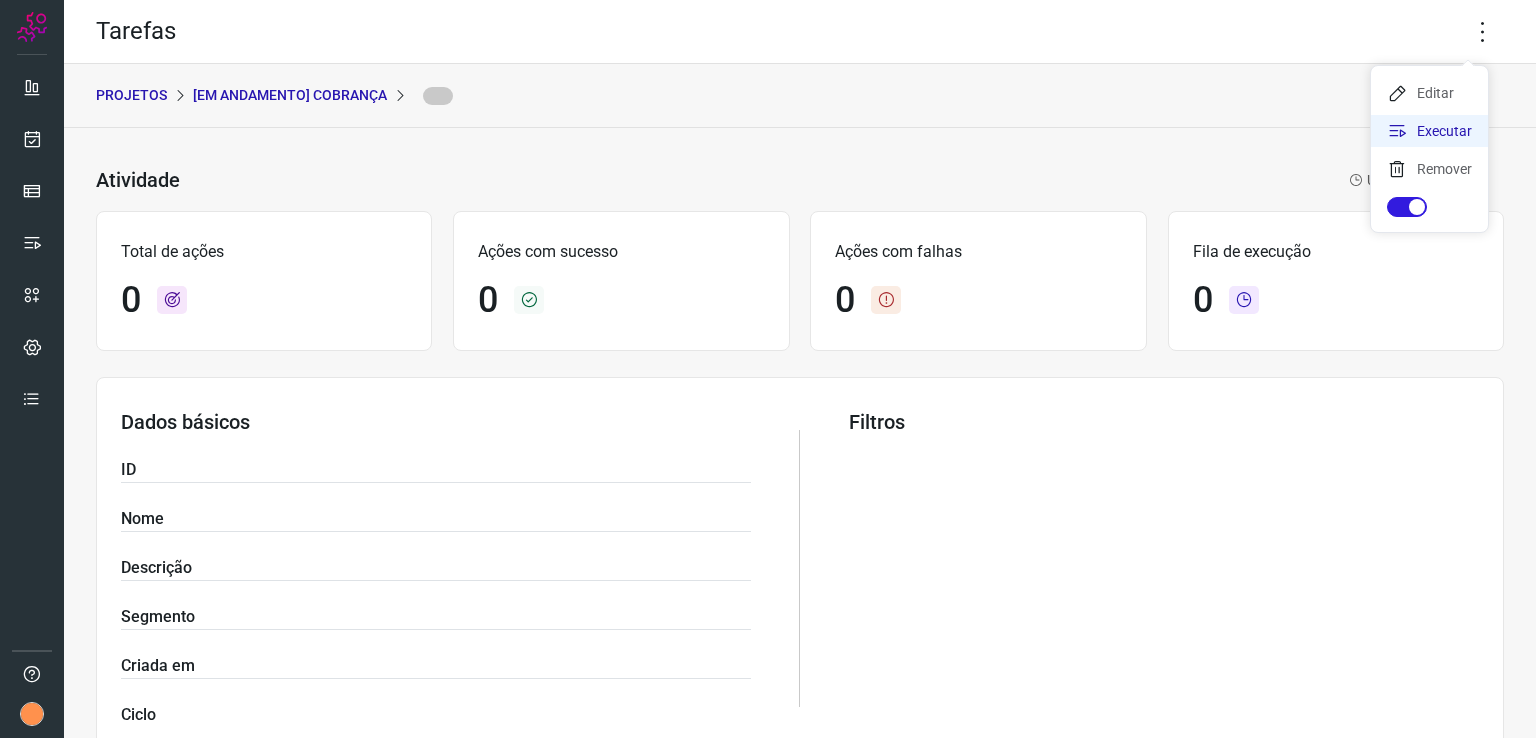 click on "Executar" 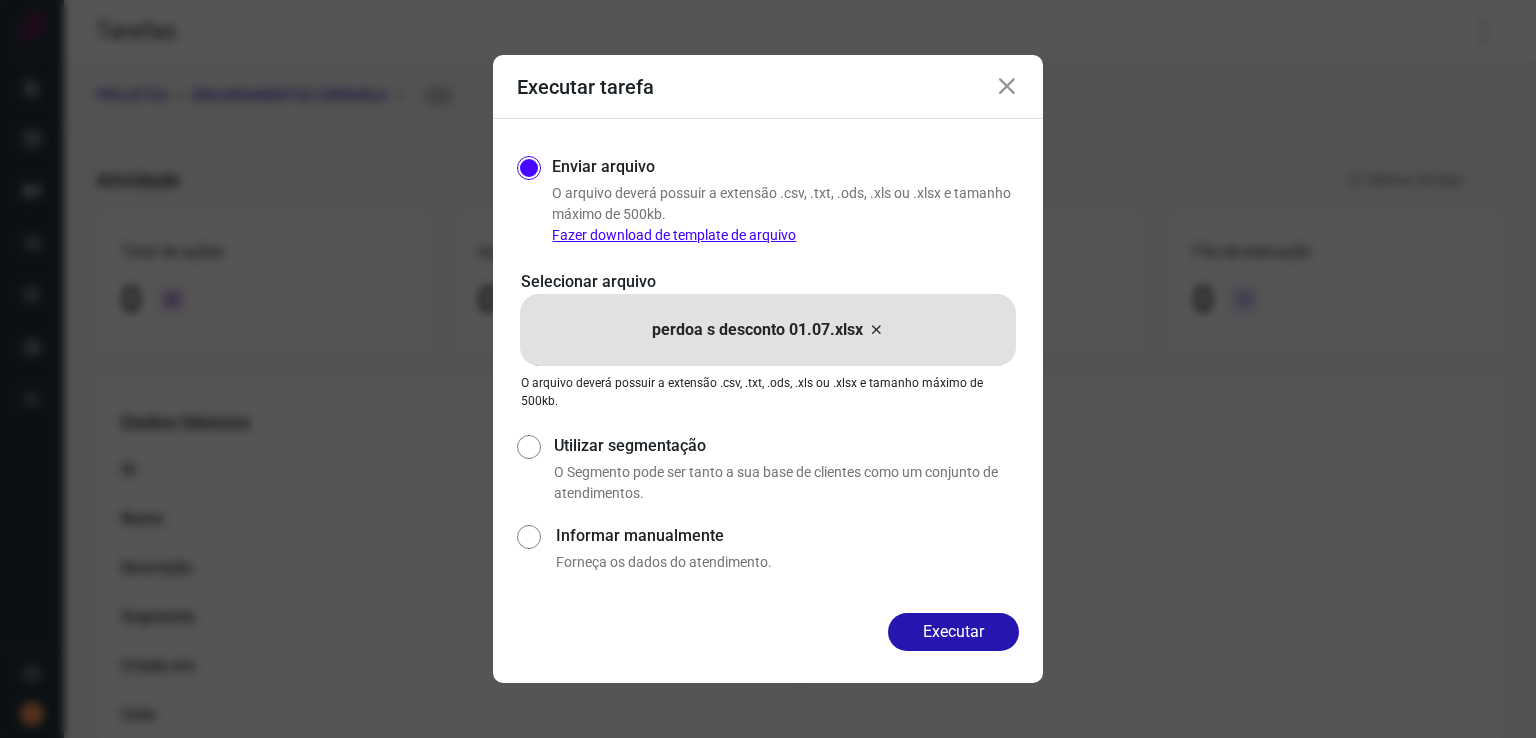 click on "perdoa s desconto 01.07.xlsx" at bounding box center (768, 330) 